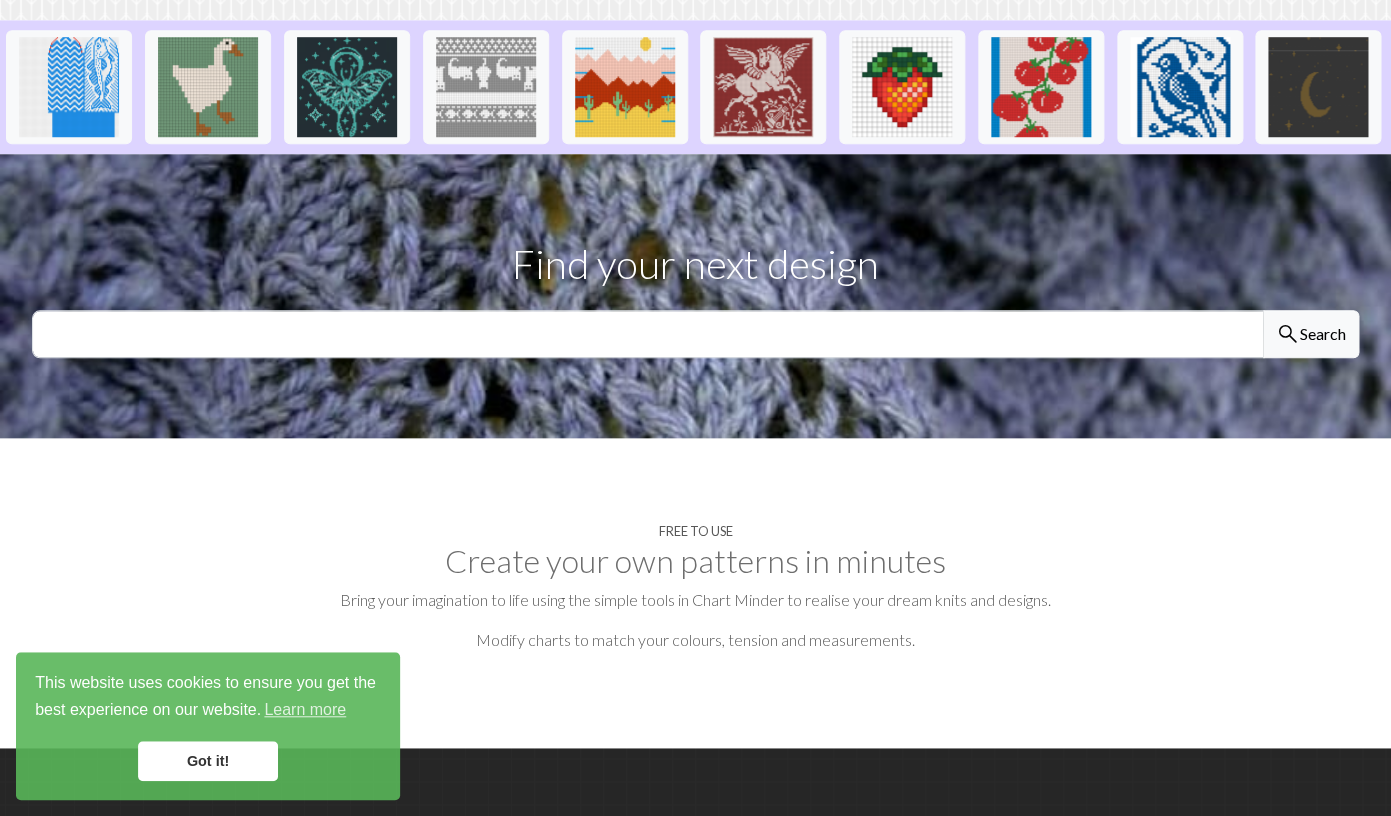 scroll, scrollTop: 0, scrollLeft: 0, axis: both 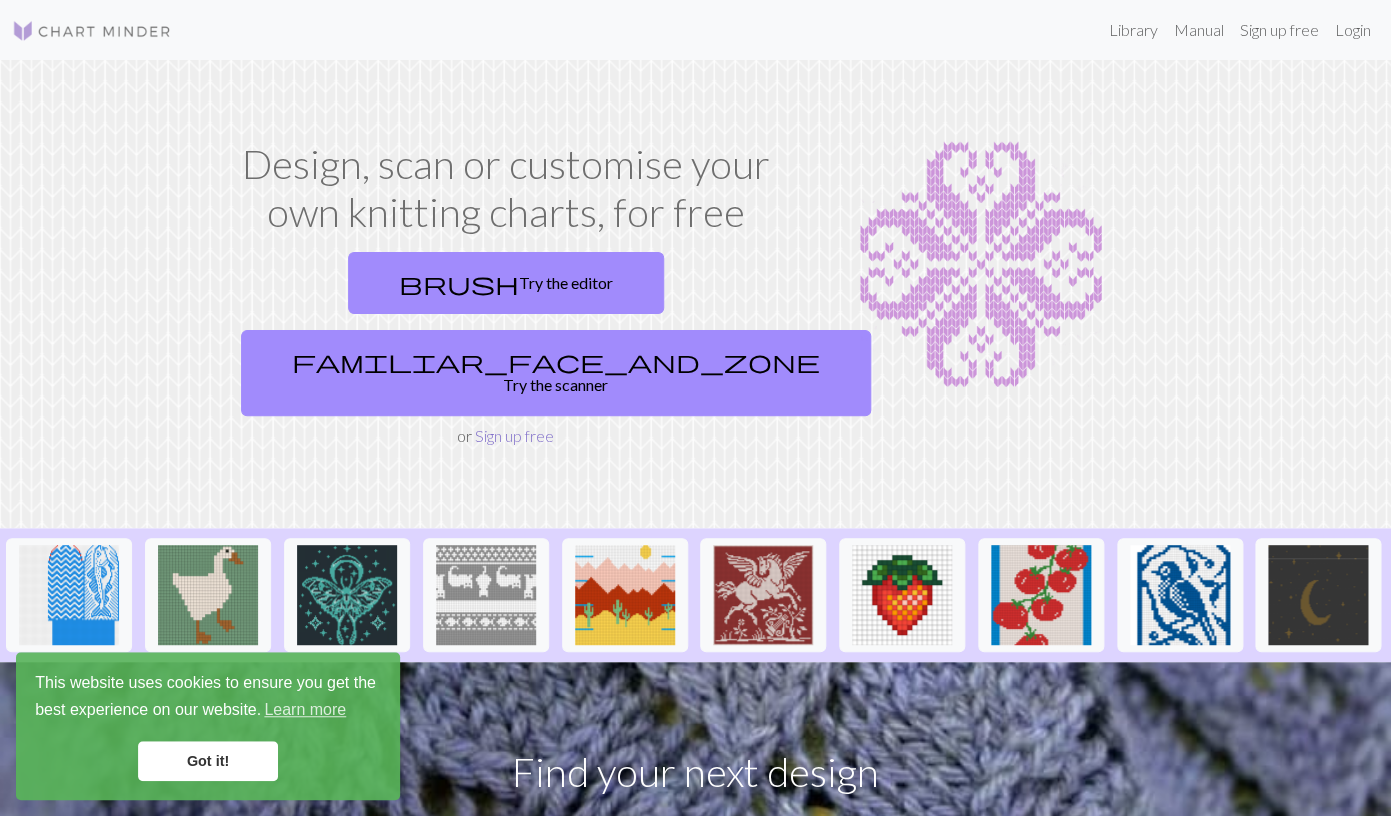 click on "Sign up free" at bounding box center (514, 435) 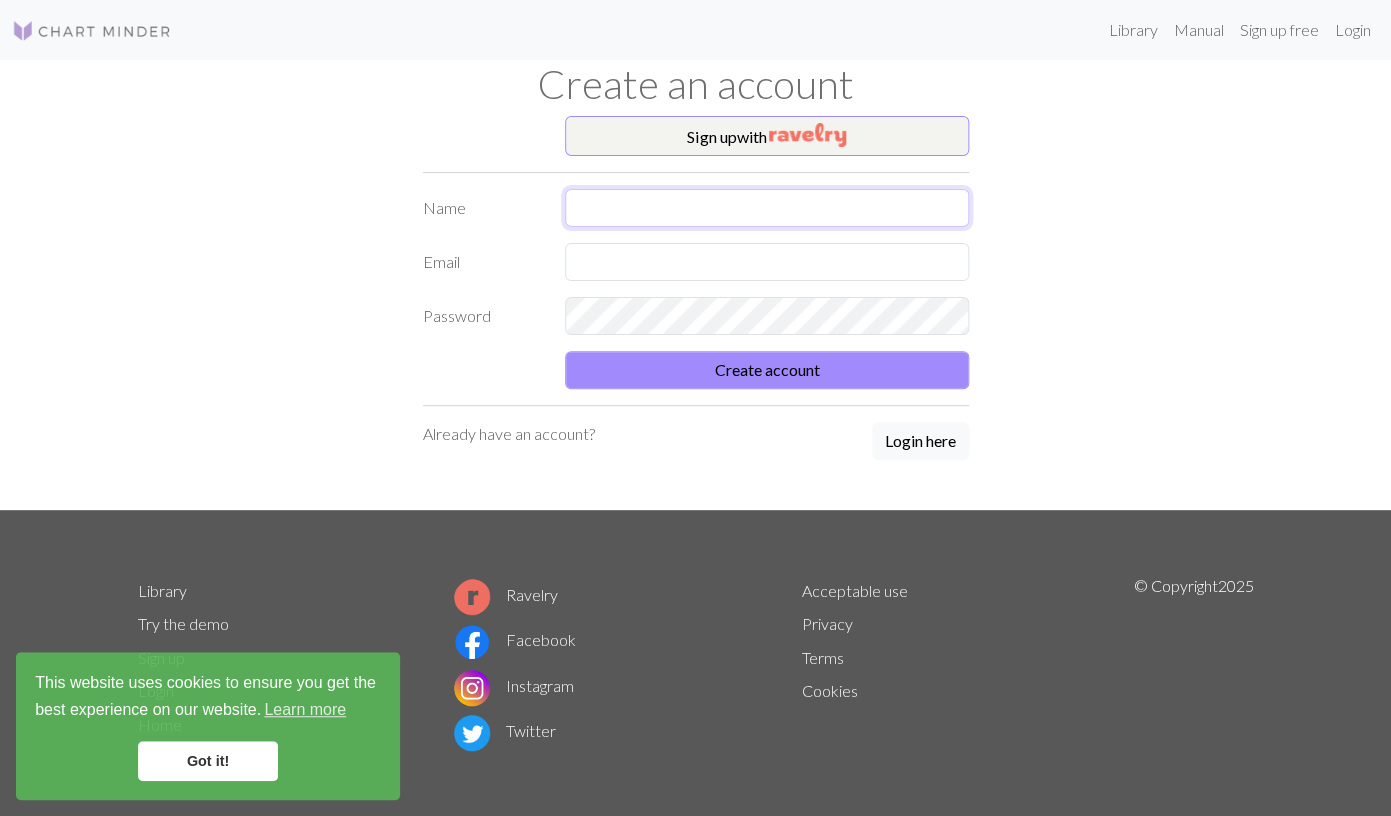 click at bounding box center [767, 208] 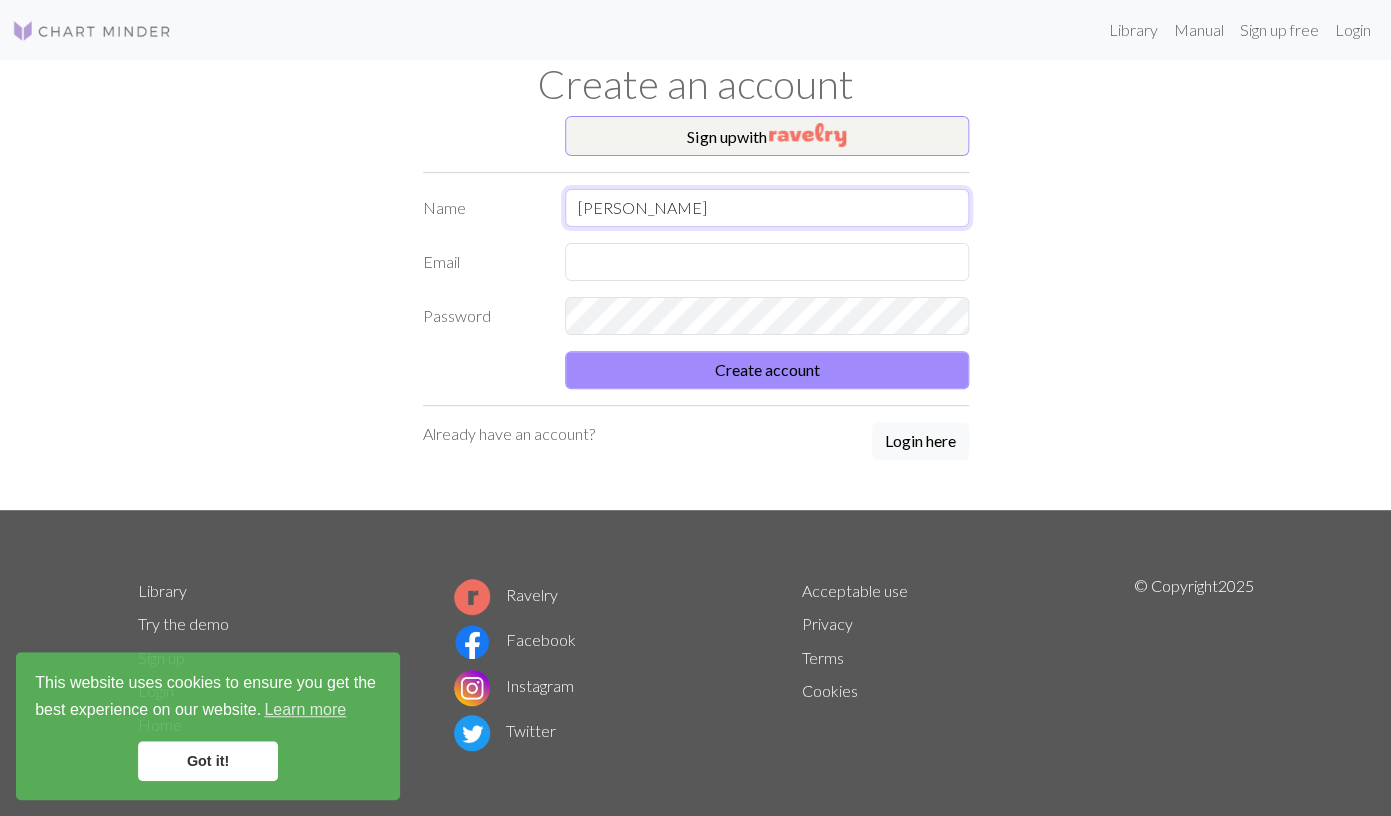 type on "[PERSON_NAME]" 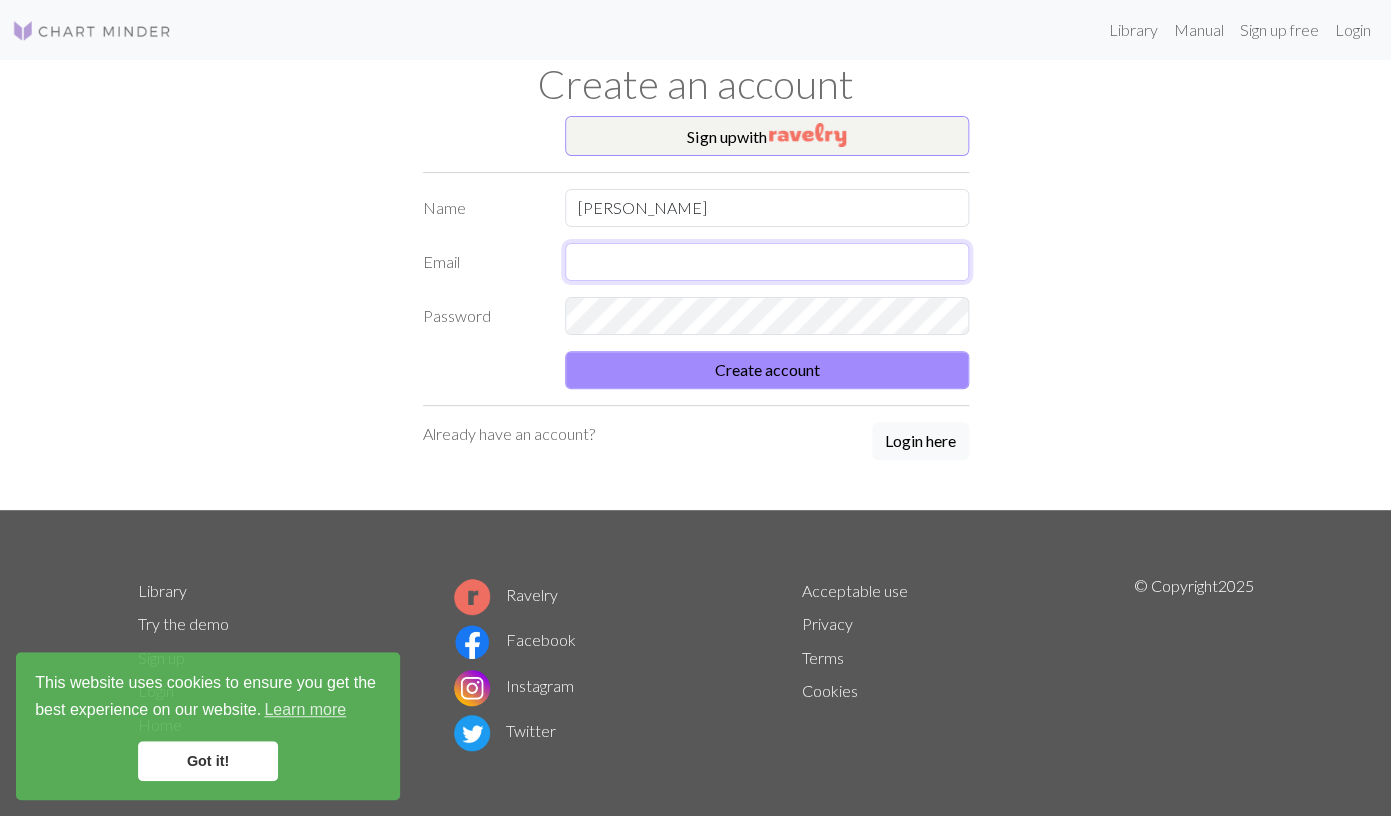 click at bounding box center [767, 262] 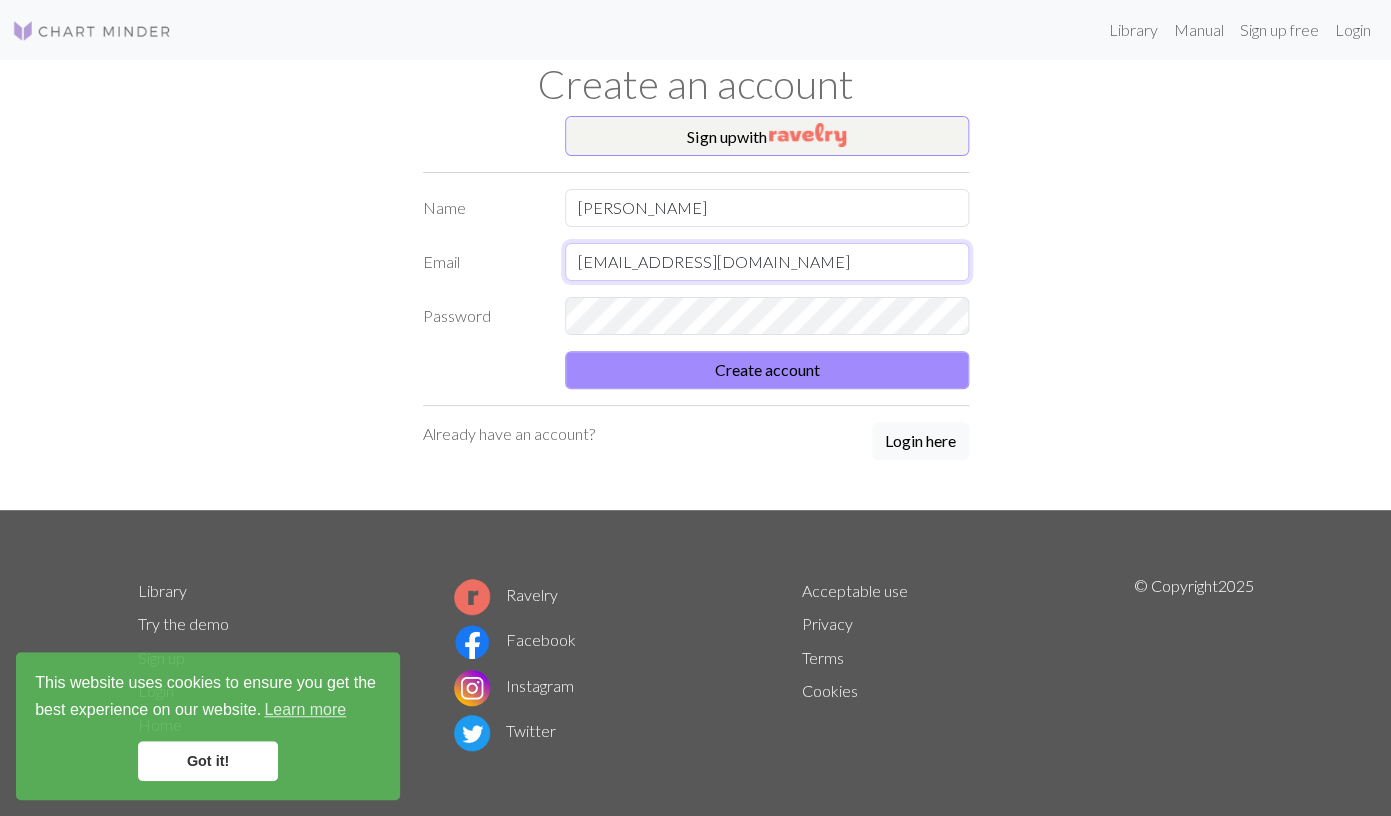 type on "[EMAIL_ADDRESS][DOMAIN_NAME]" 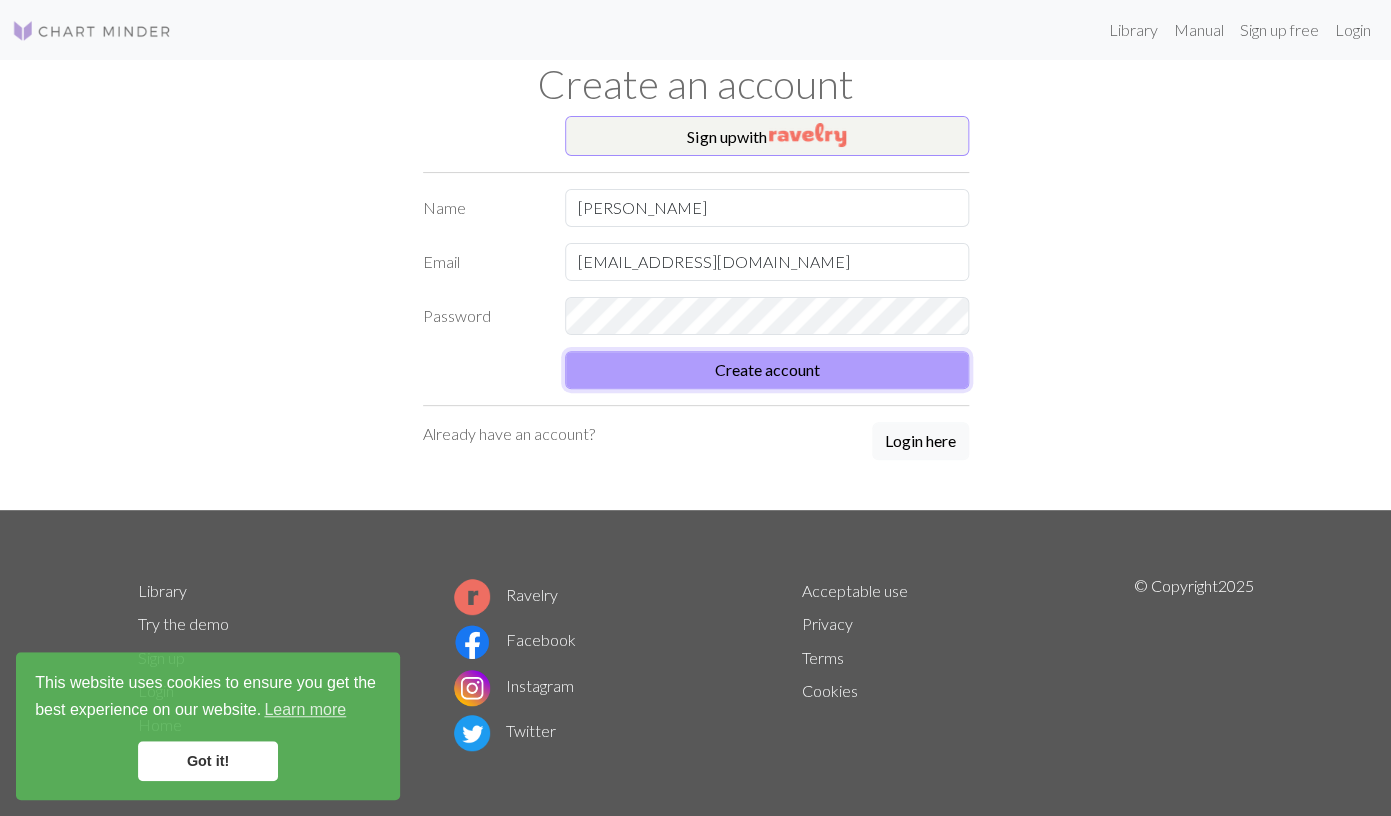 click on "Create account" at bounding box center (767, 370) 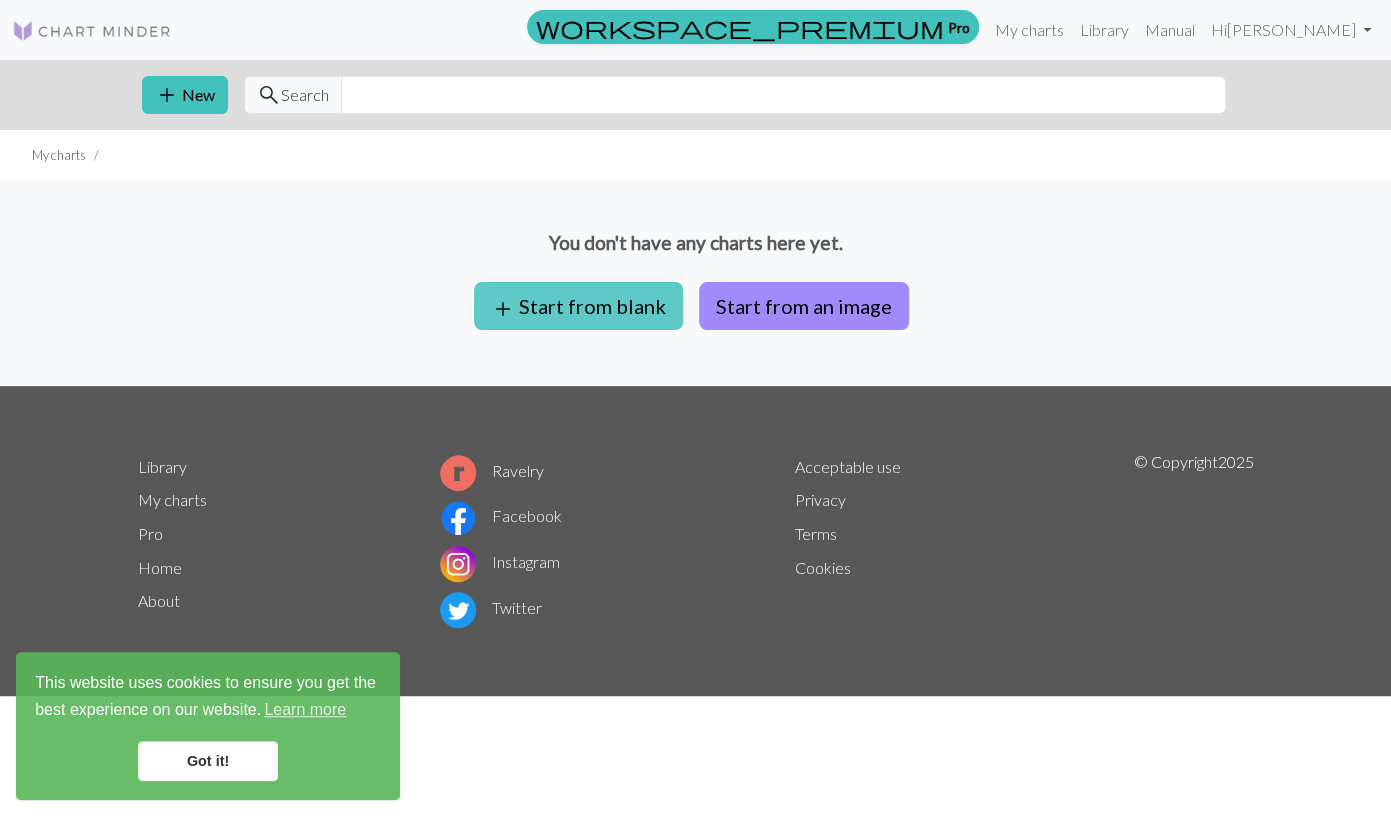 click on "add   Start from blank" at bounding box center [578, 306] 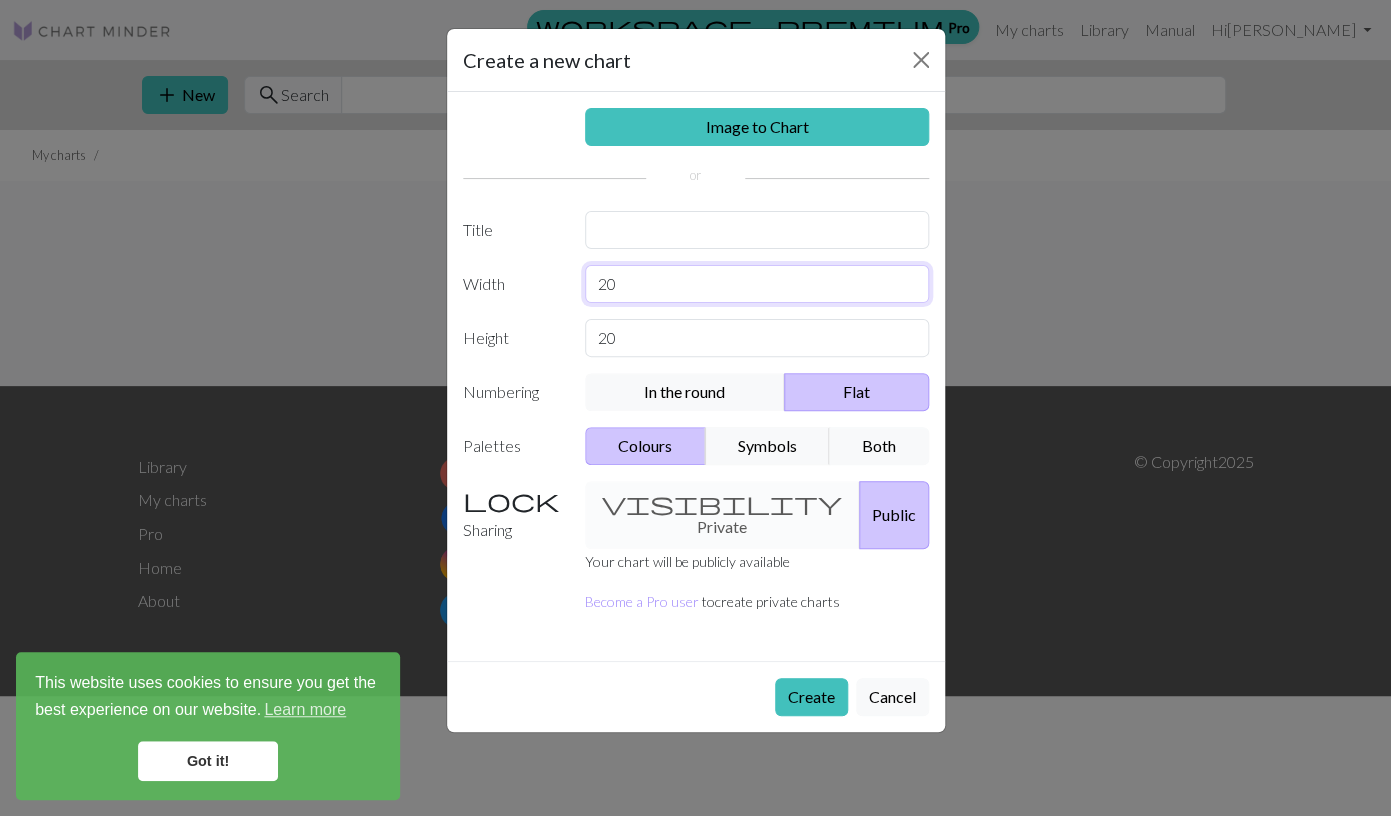 click on "20" at bounding box center [757, 284] 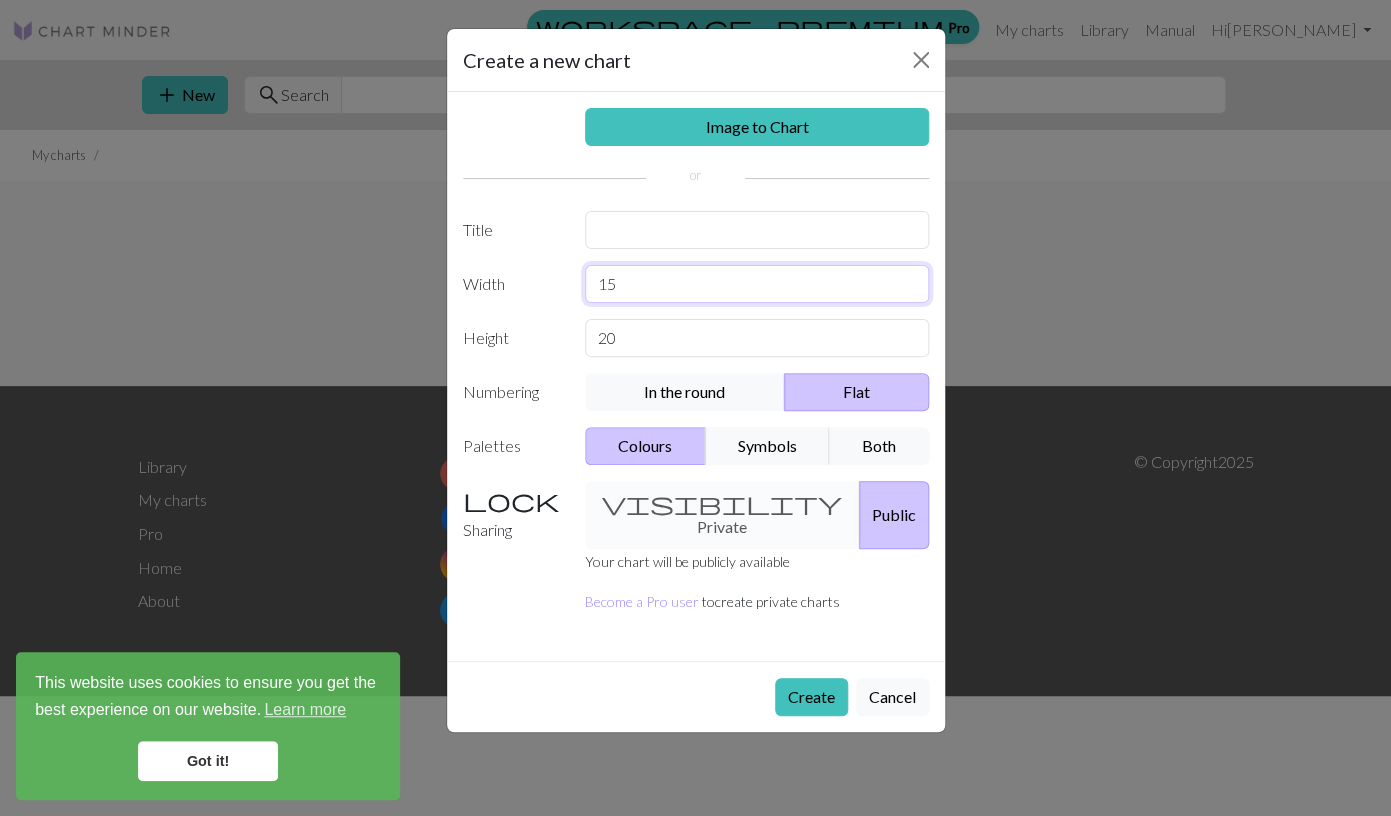 type on "15" 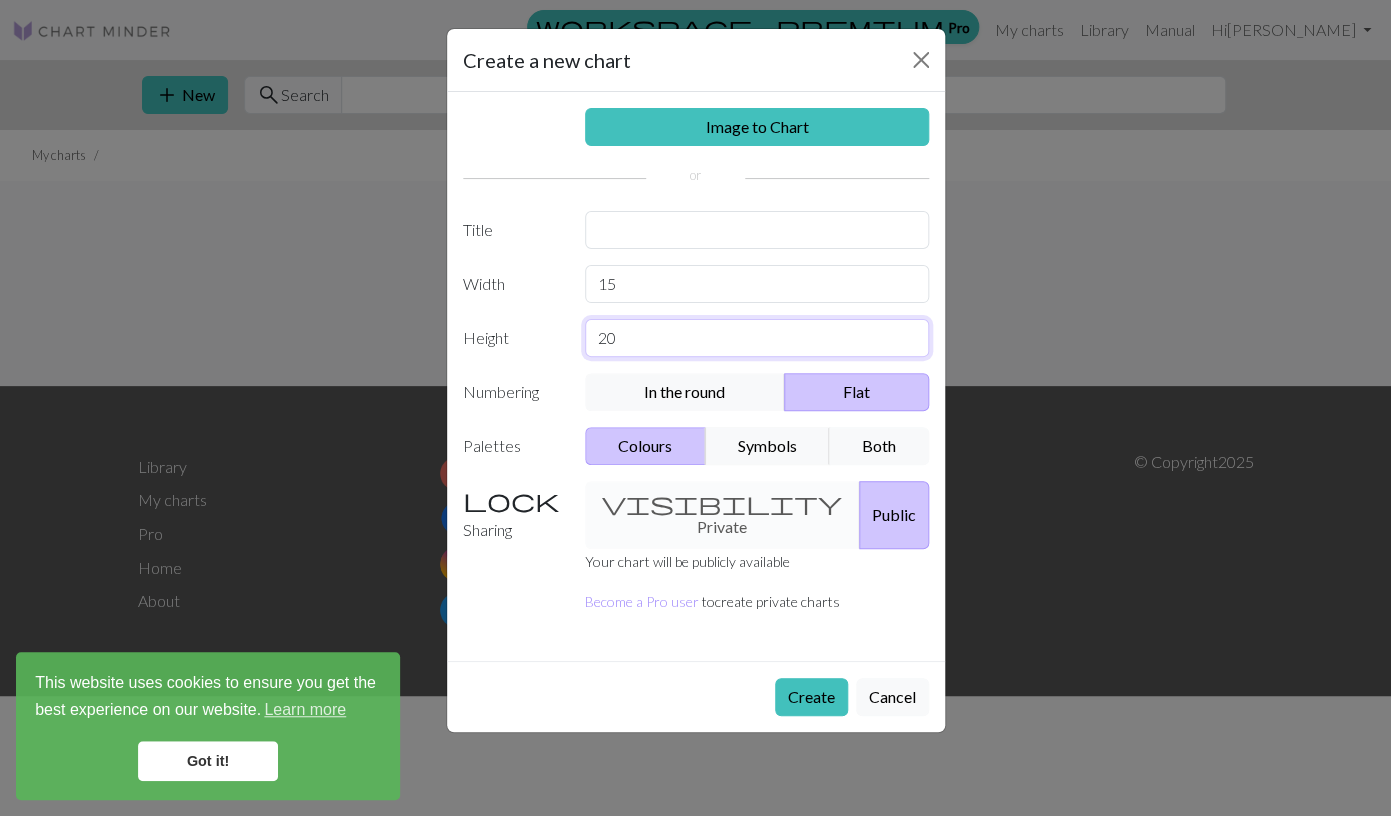 click on "20" at bounding box center [757, 338] 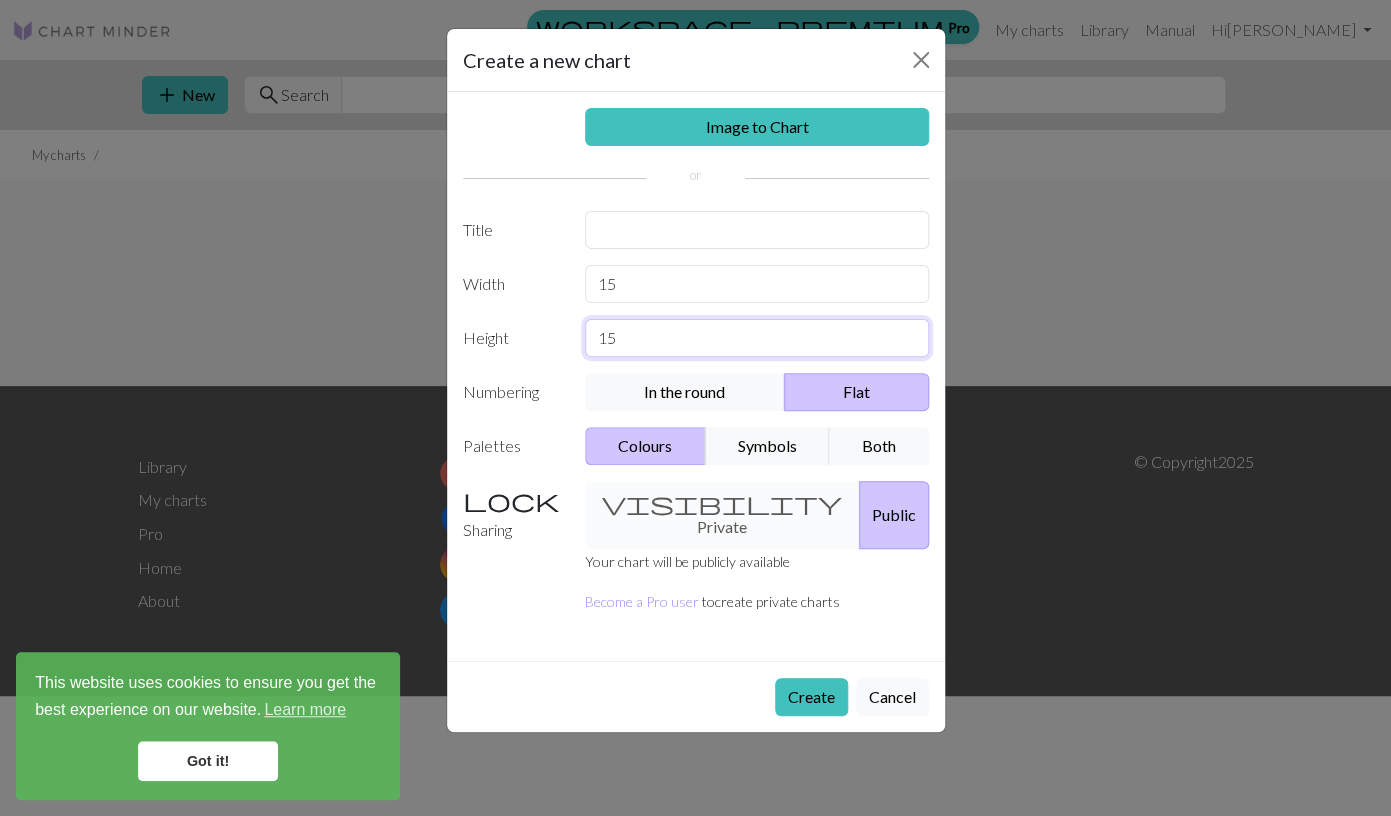 type on "15" 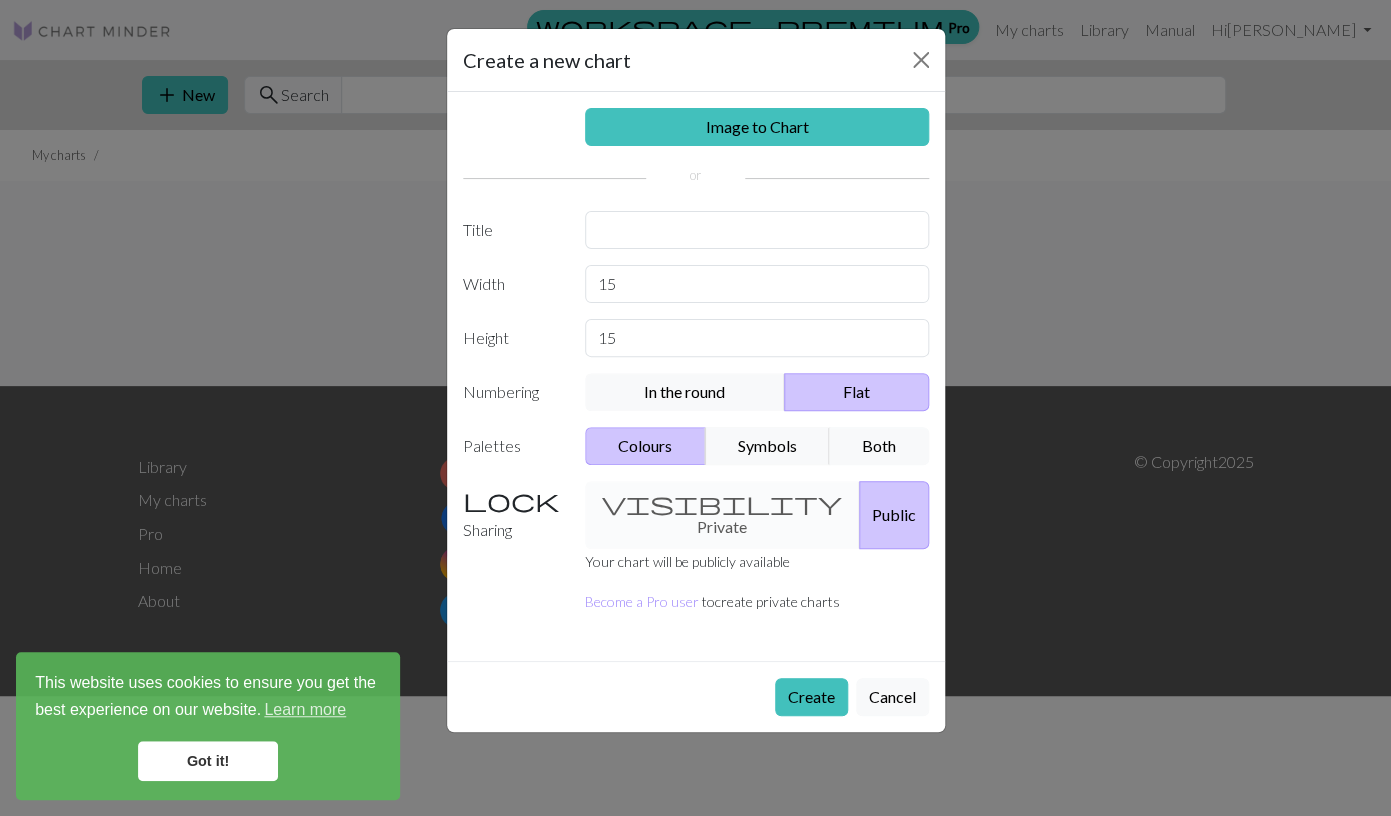 click on "Image to Chart Title Width 15 Height 15 Numbering In the round Flat Palettes Colours Symbols Both Sharing visibility  Private Public Your chart will be publicly available Become a Pro user   to  create private charts" at bounding box center (696, 376) 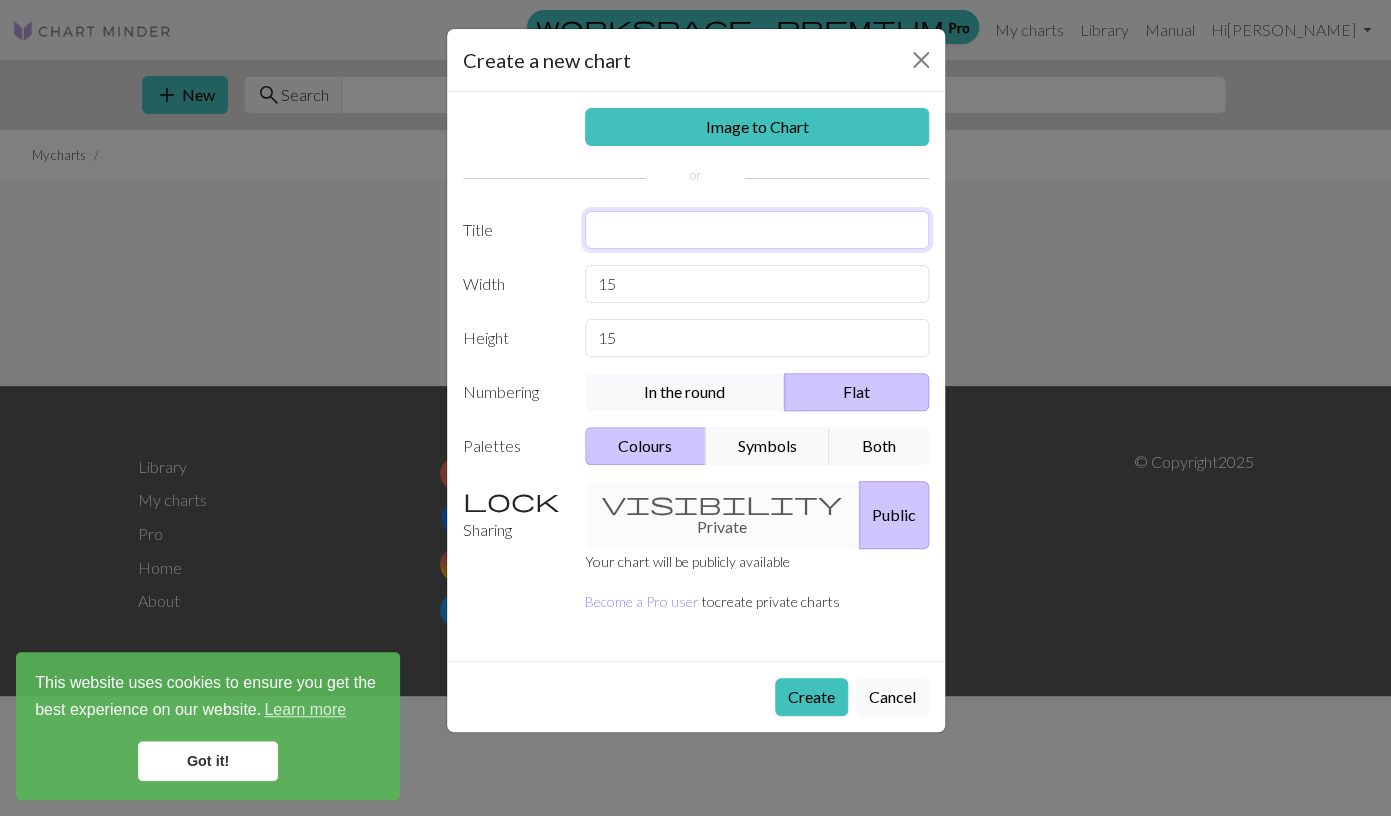 click at bounding box center [757, 230] 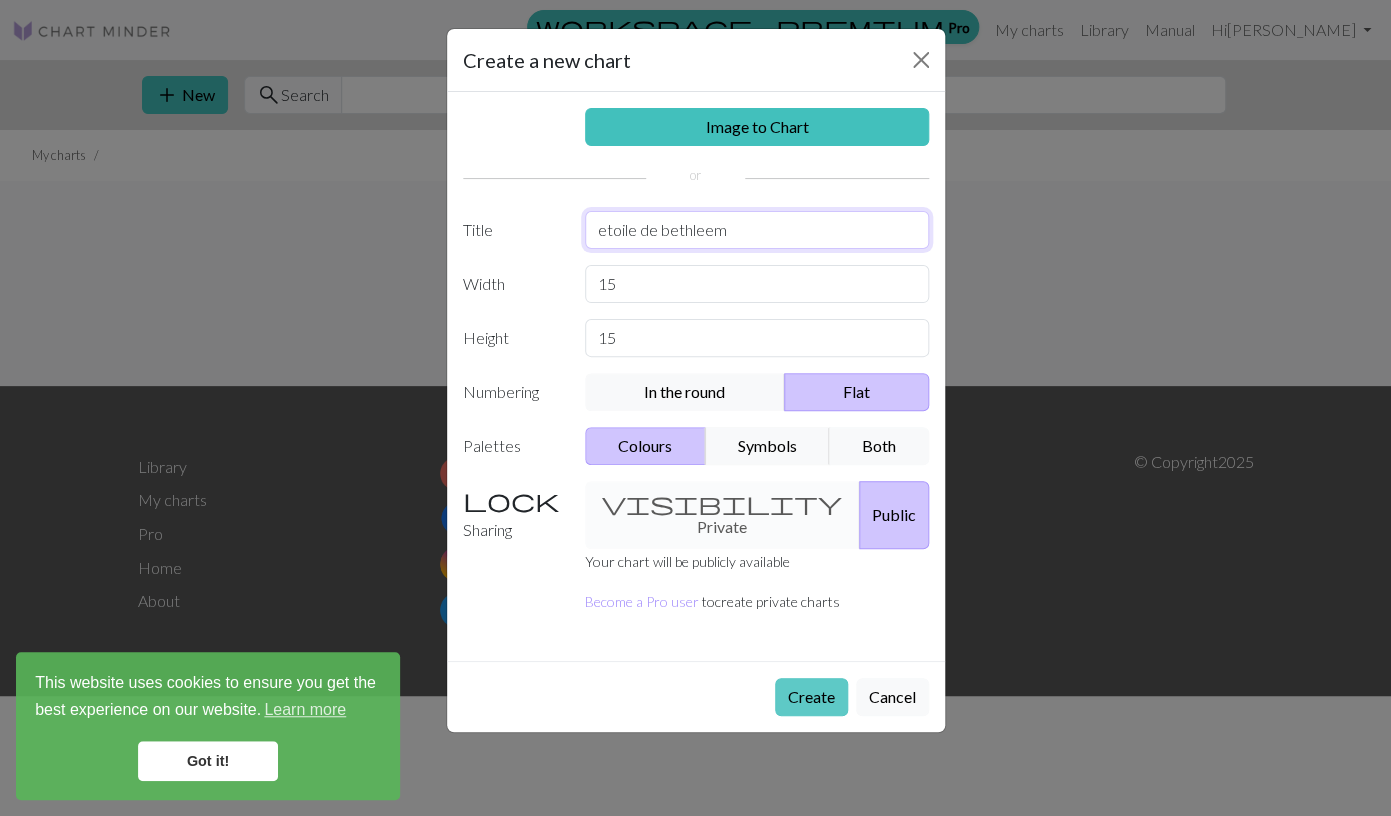 type on "etoile de bethleem" 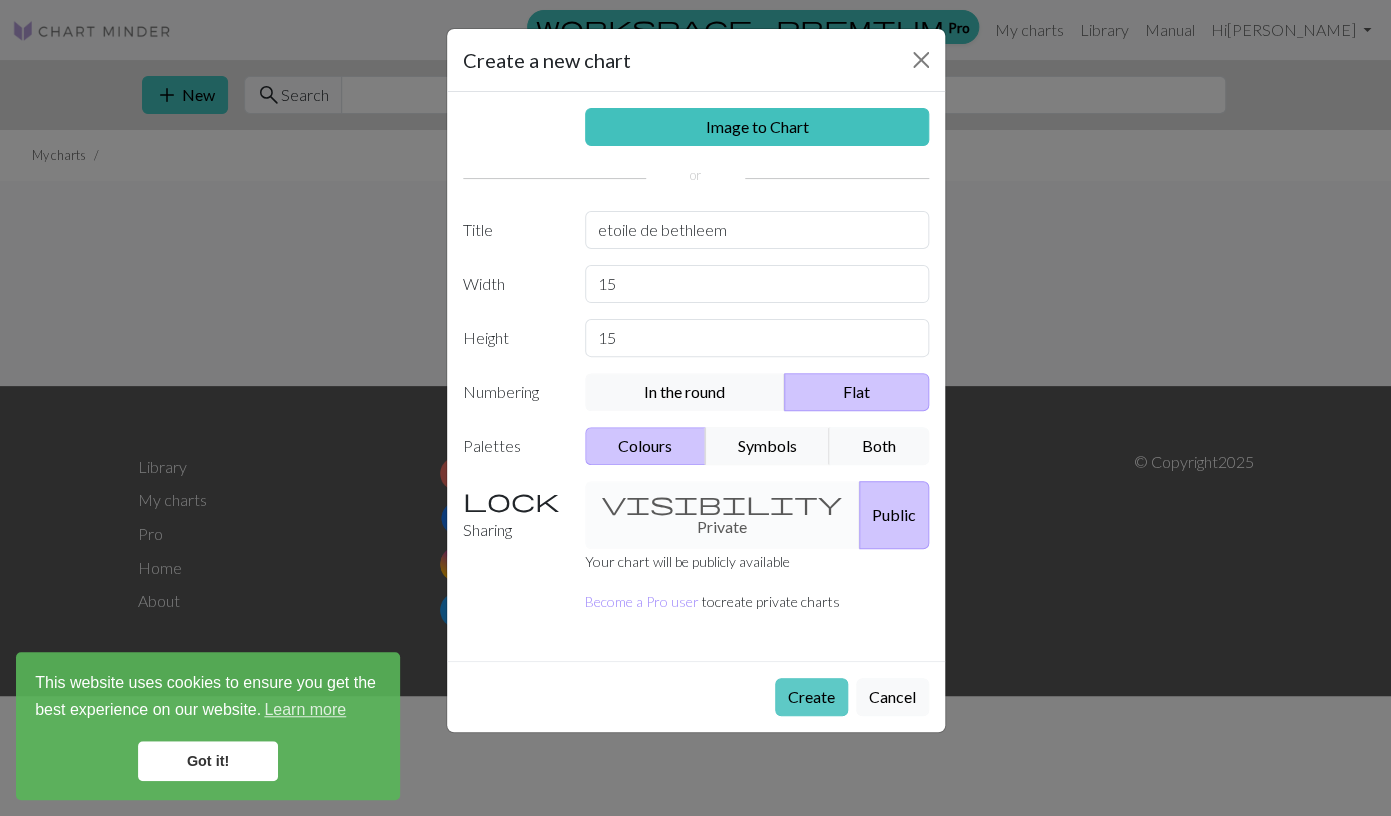click on "Create" at bounding box center (811, 697) 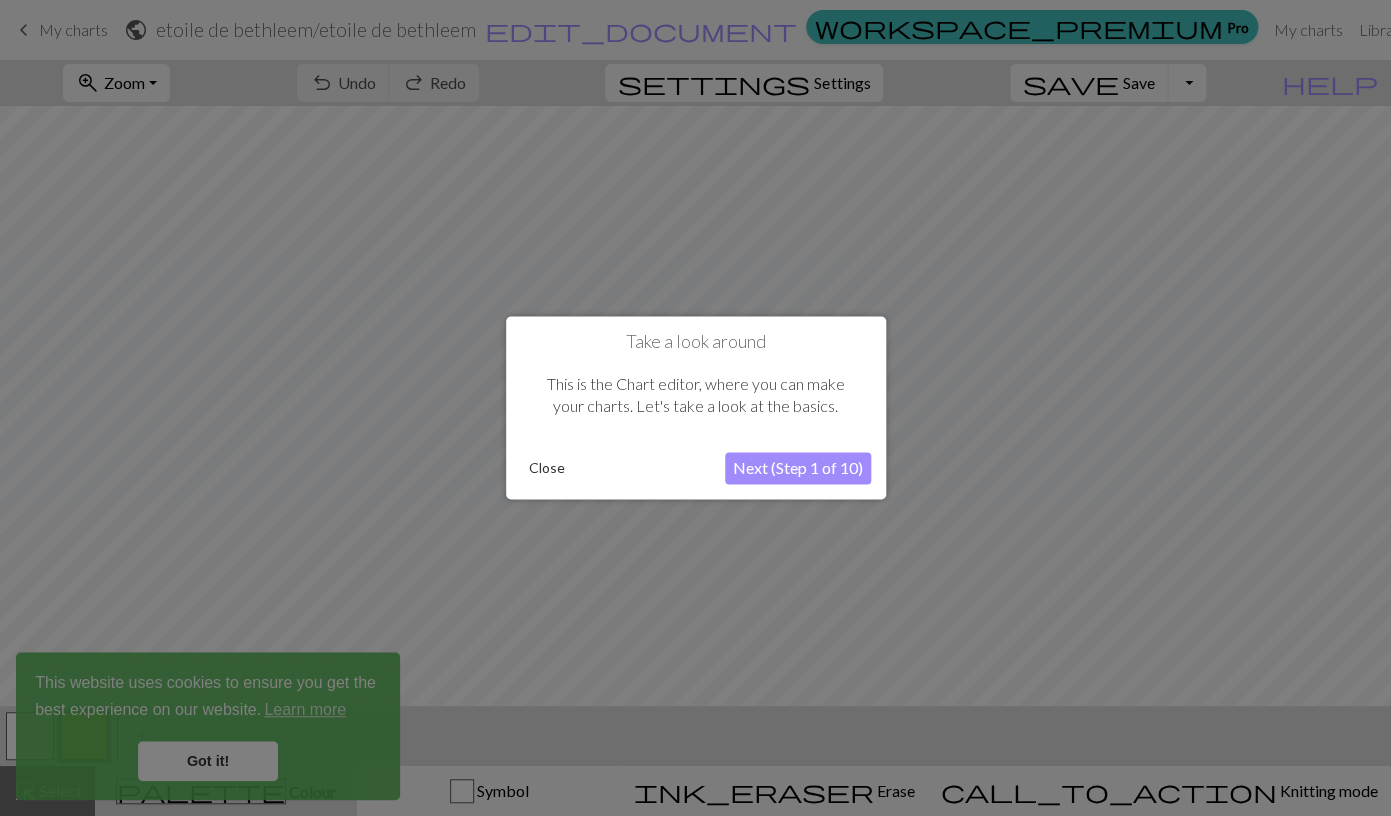 click on "Close" at bounding box center [547, 469] 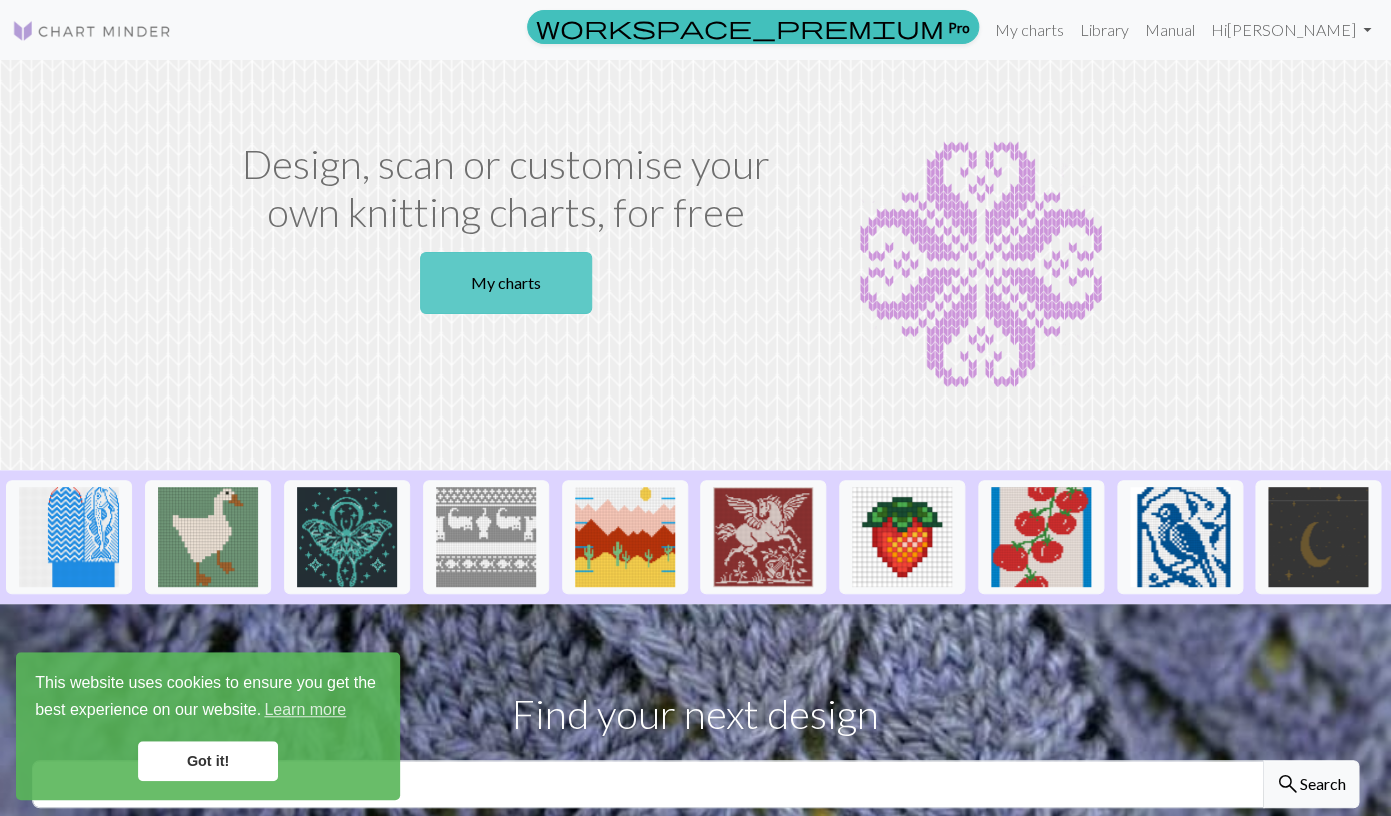 click on "My charts" at bounding box center (506, 283) 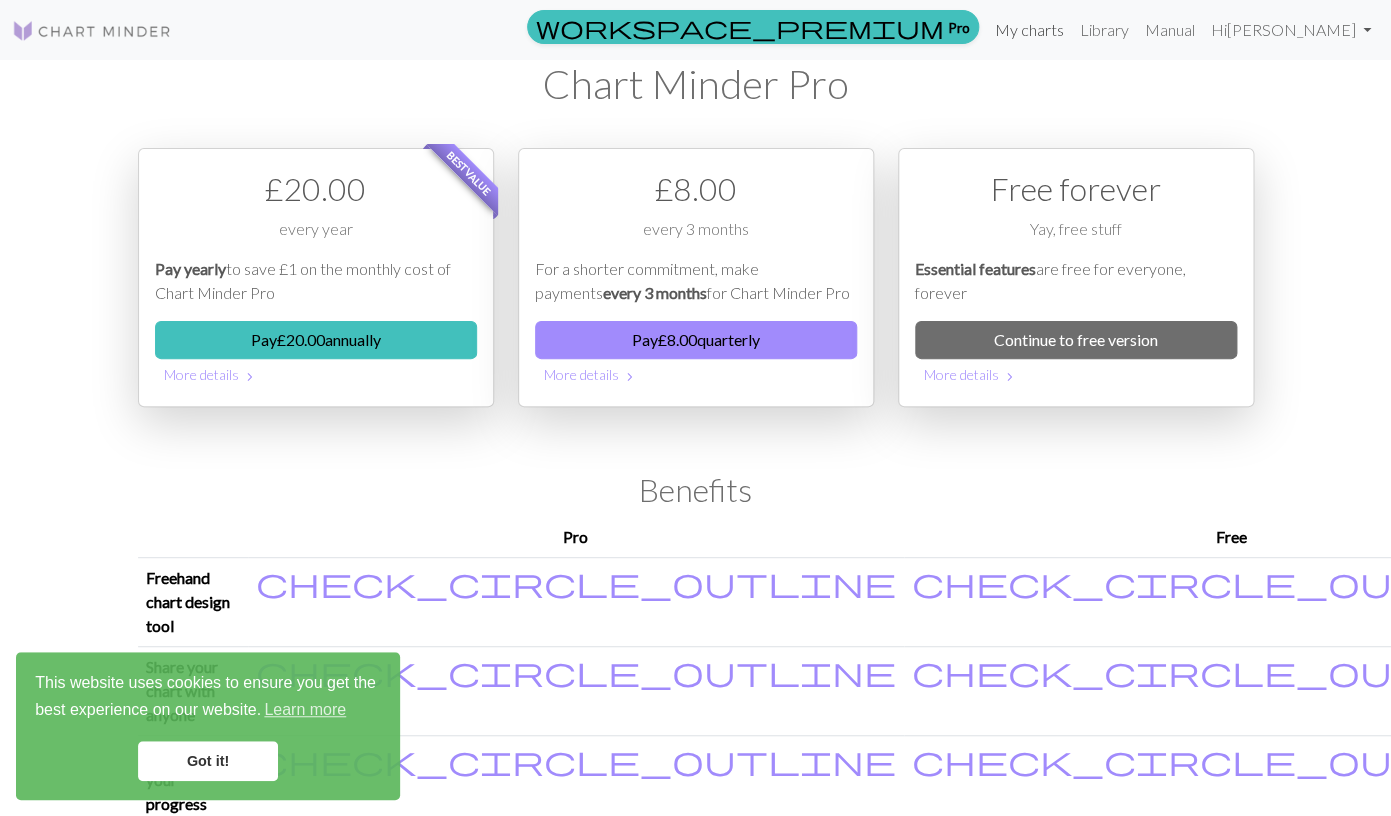 click on "My charts" at bounding box center (1029, 30) 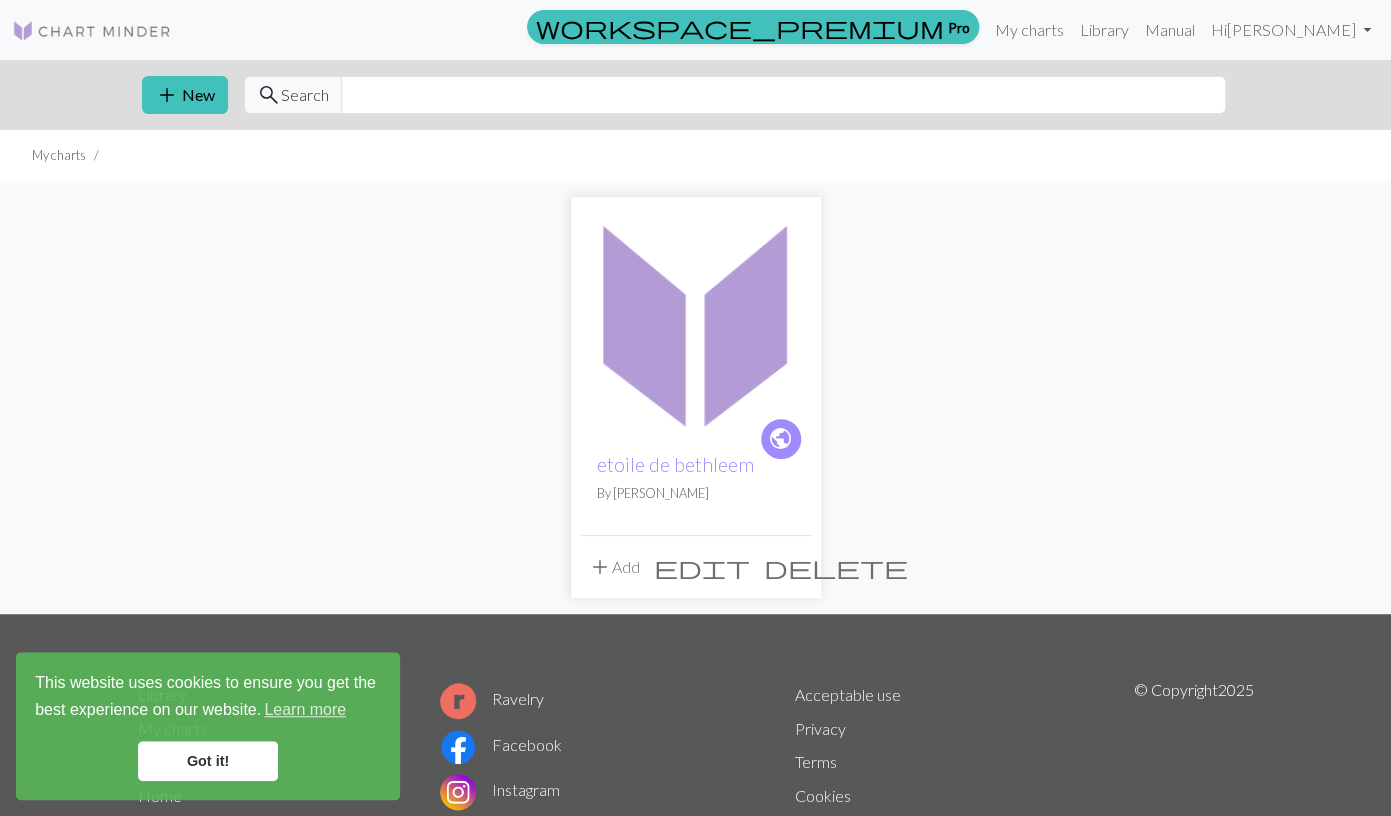 click on "edit" at bounding box center (702, 567) 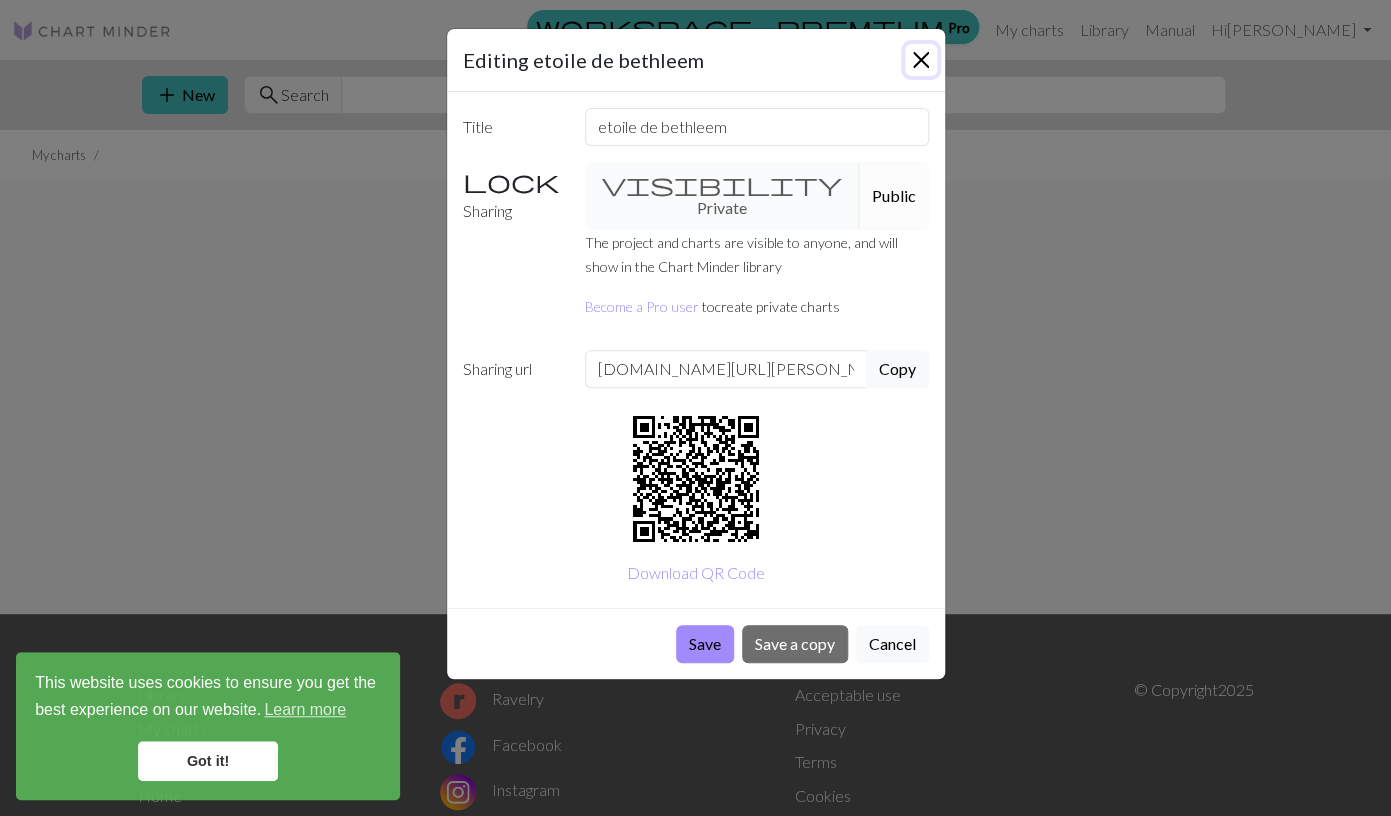 click at bounding box center [921, 60] 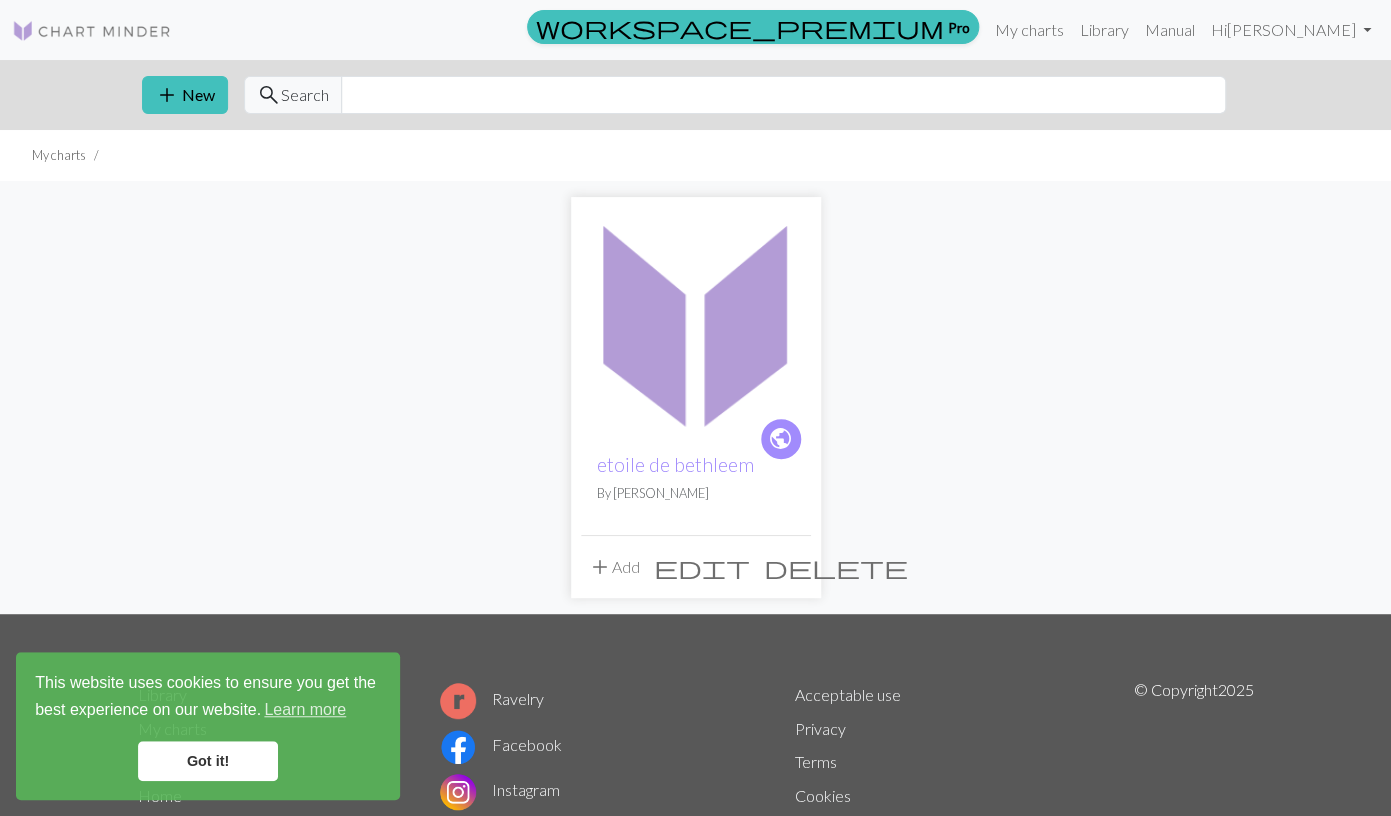 click at bounding box center [696, 322] 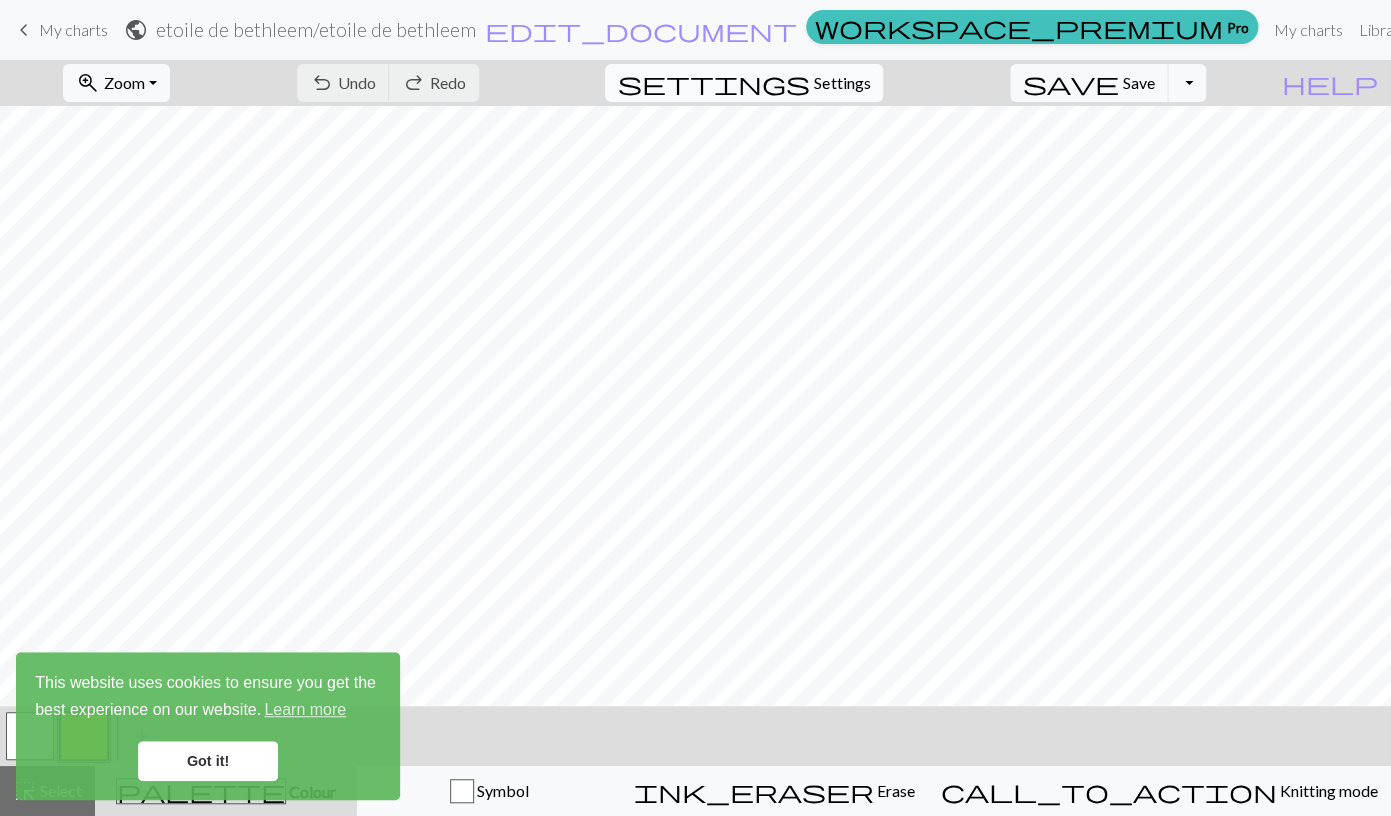 click on "Settings" at bounding box center [842, 83] 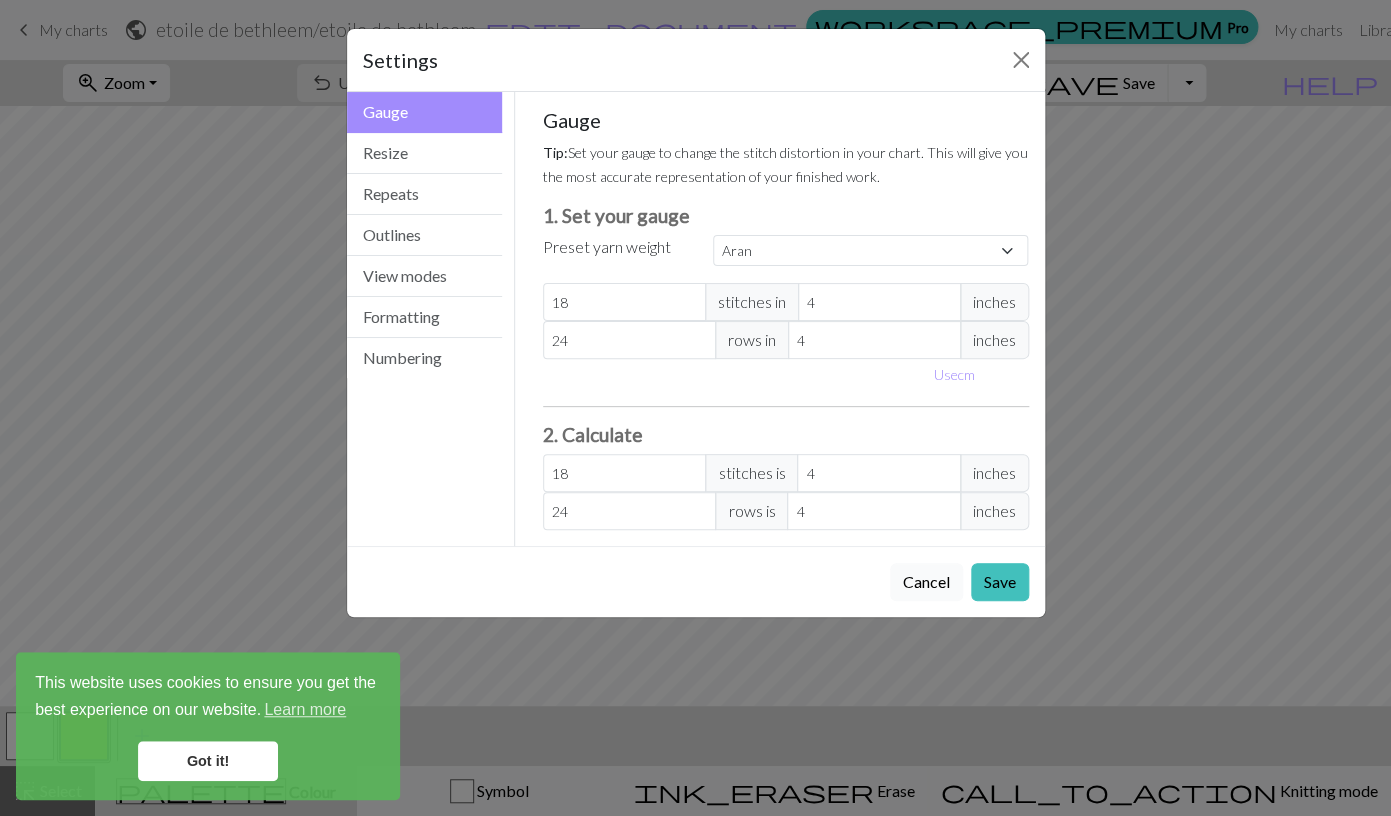 click on "Cancel" at bounding box center [926, 582] 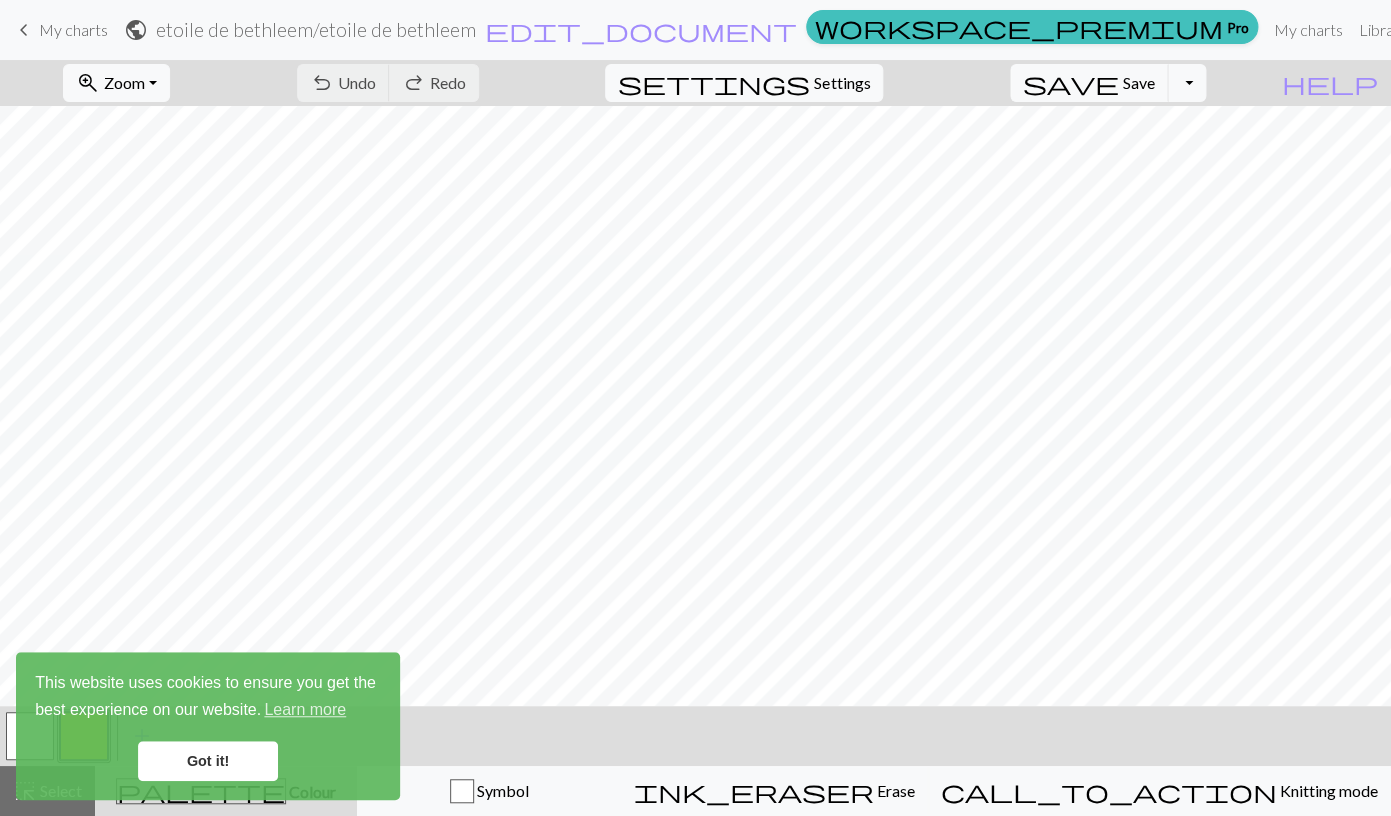 click on "keyboard_arrow_left" at bounding box center (24, 30) 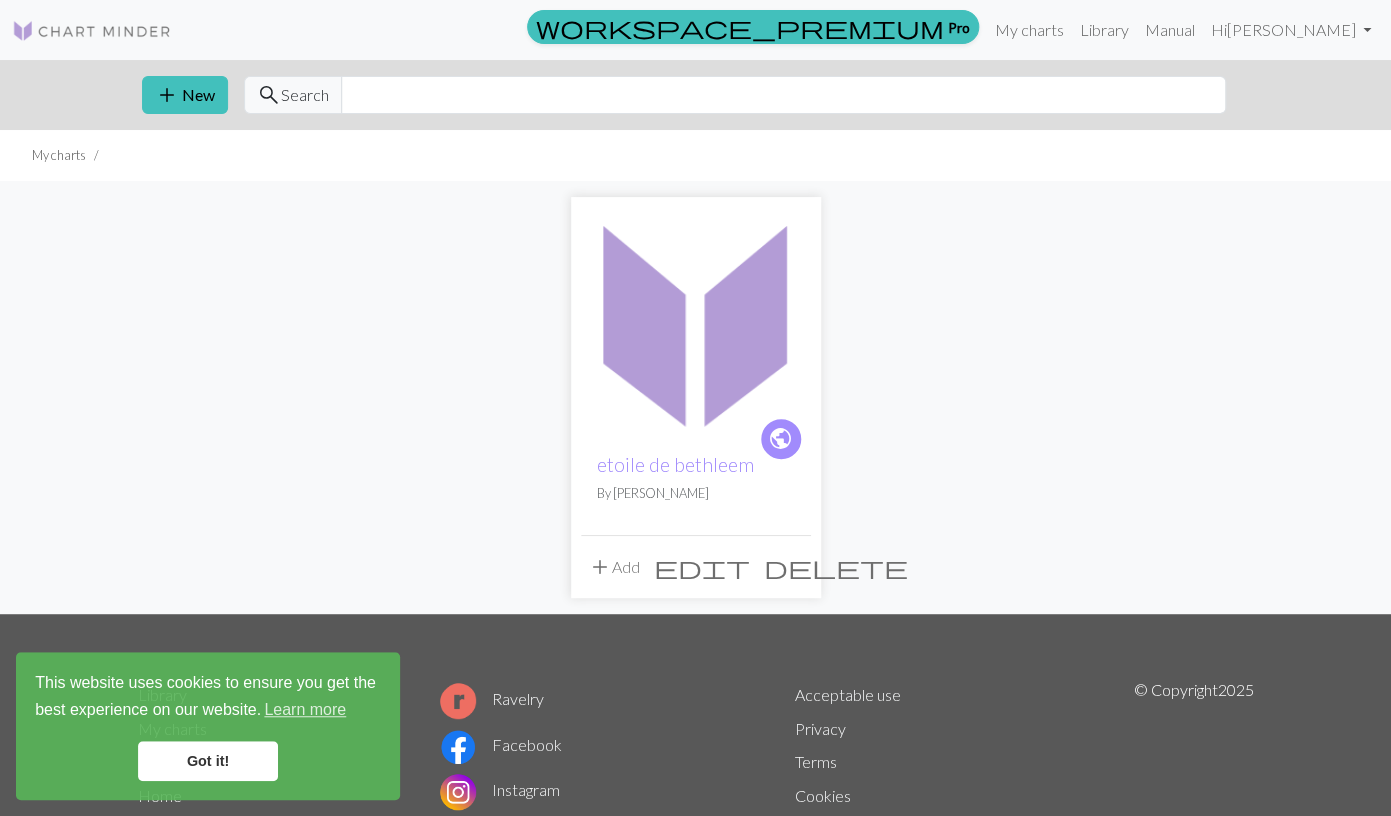click on "Got it!" at bounding box center (208, 761) 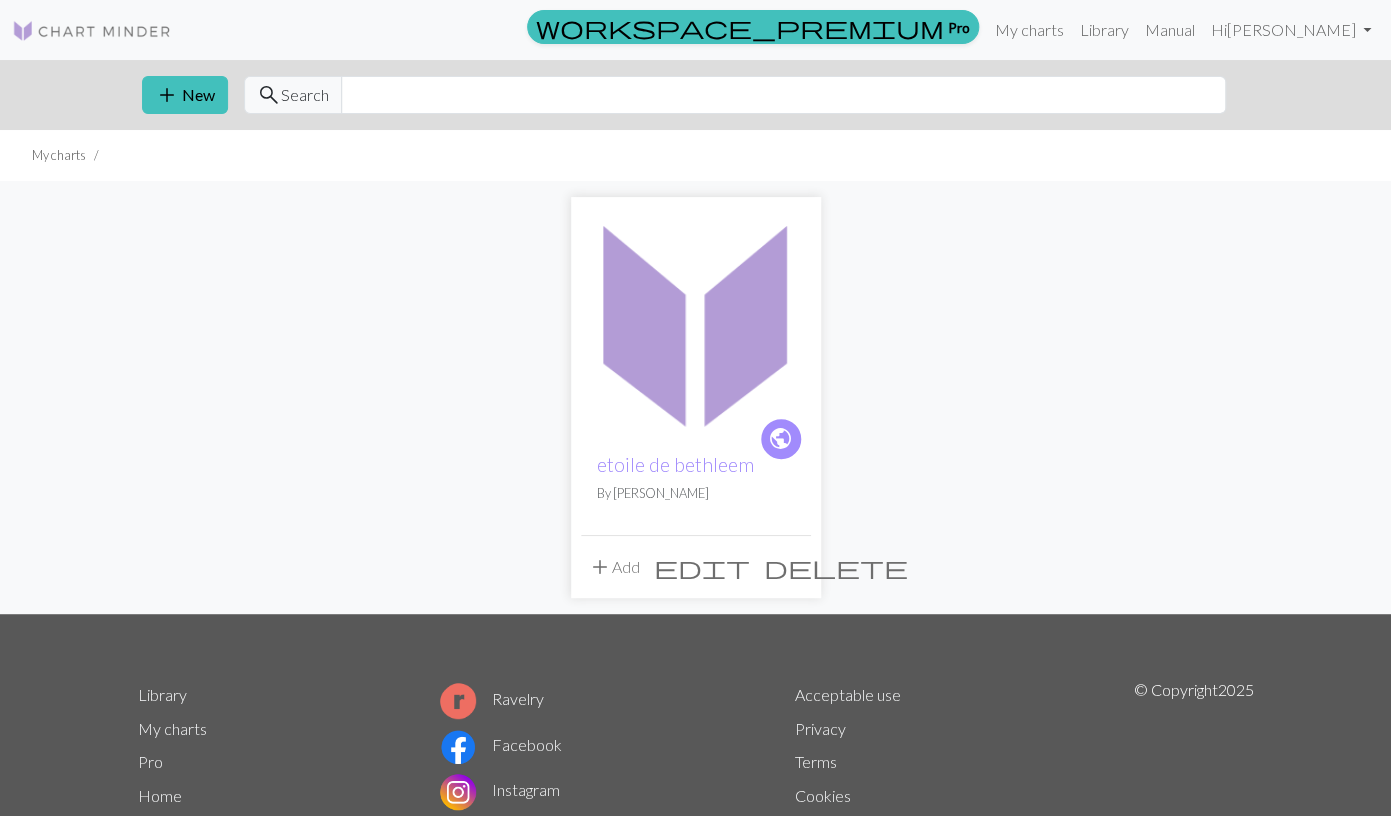 click at bounding box center (696, 322) 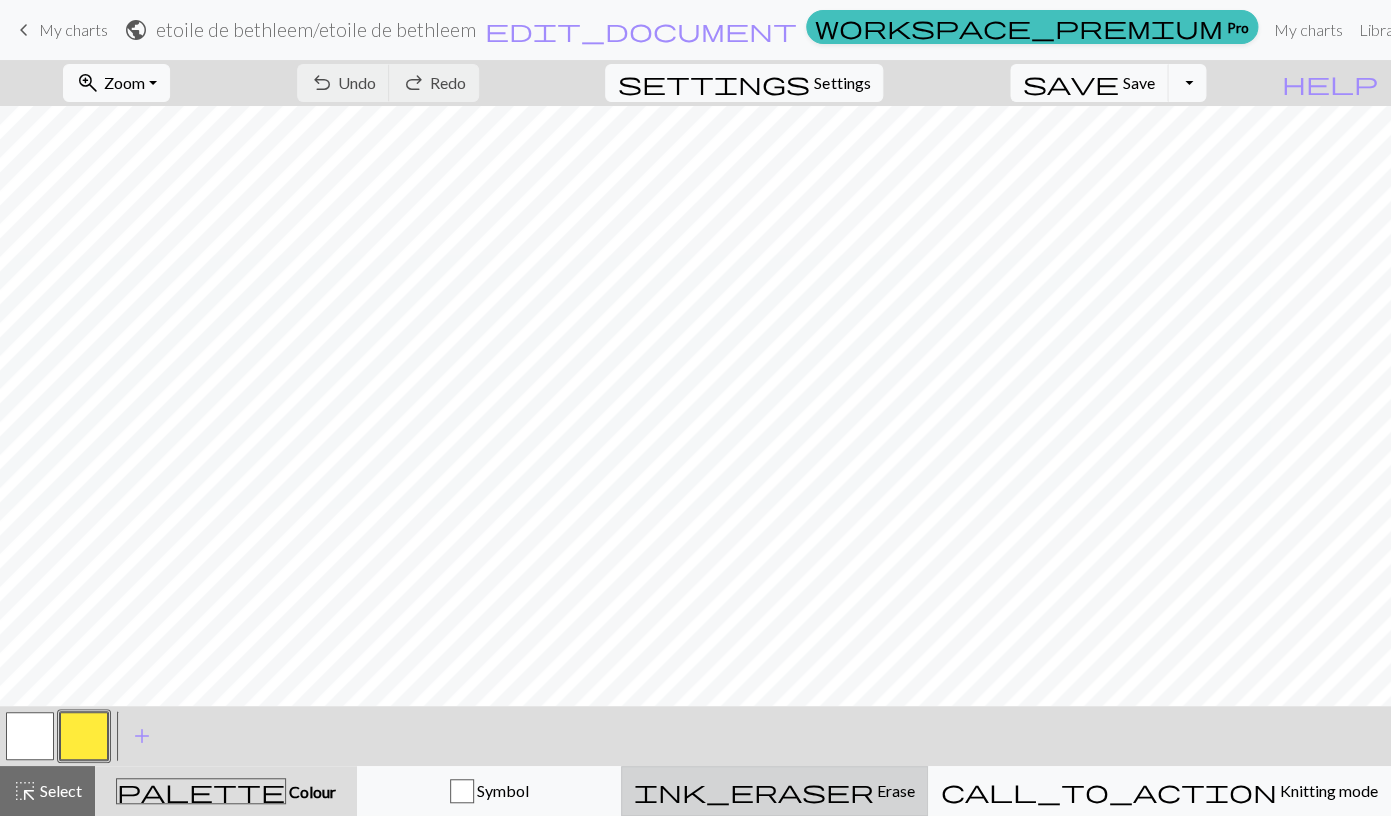 click on "ink_eraser" at bounding box center [754, 791] 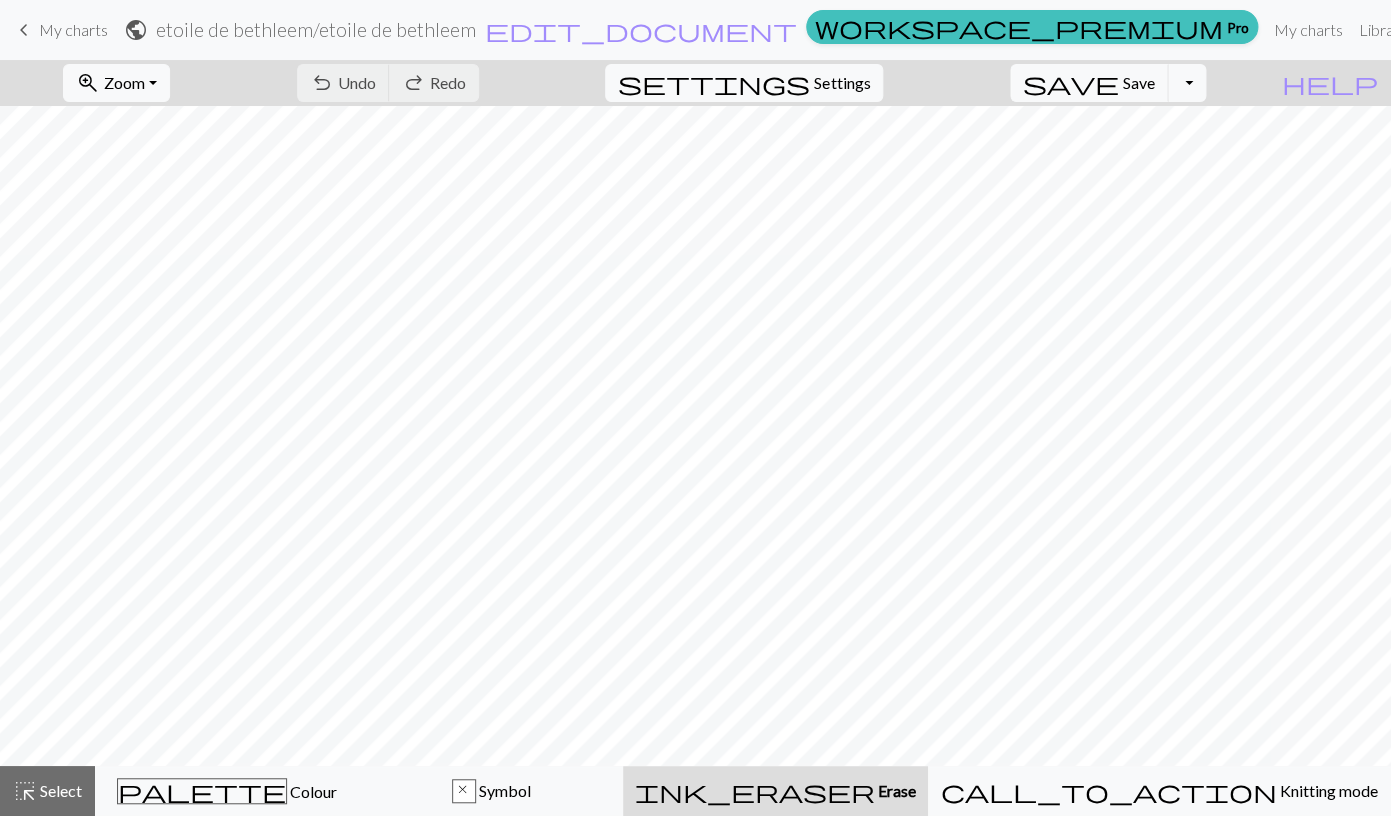 click on "ink_eraser" at bounding box center [755, 791] 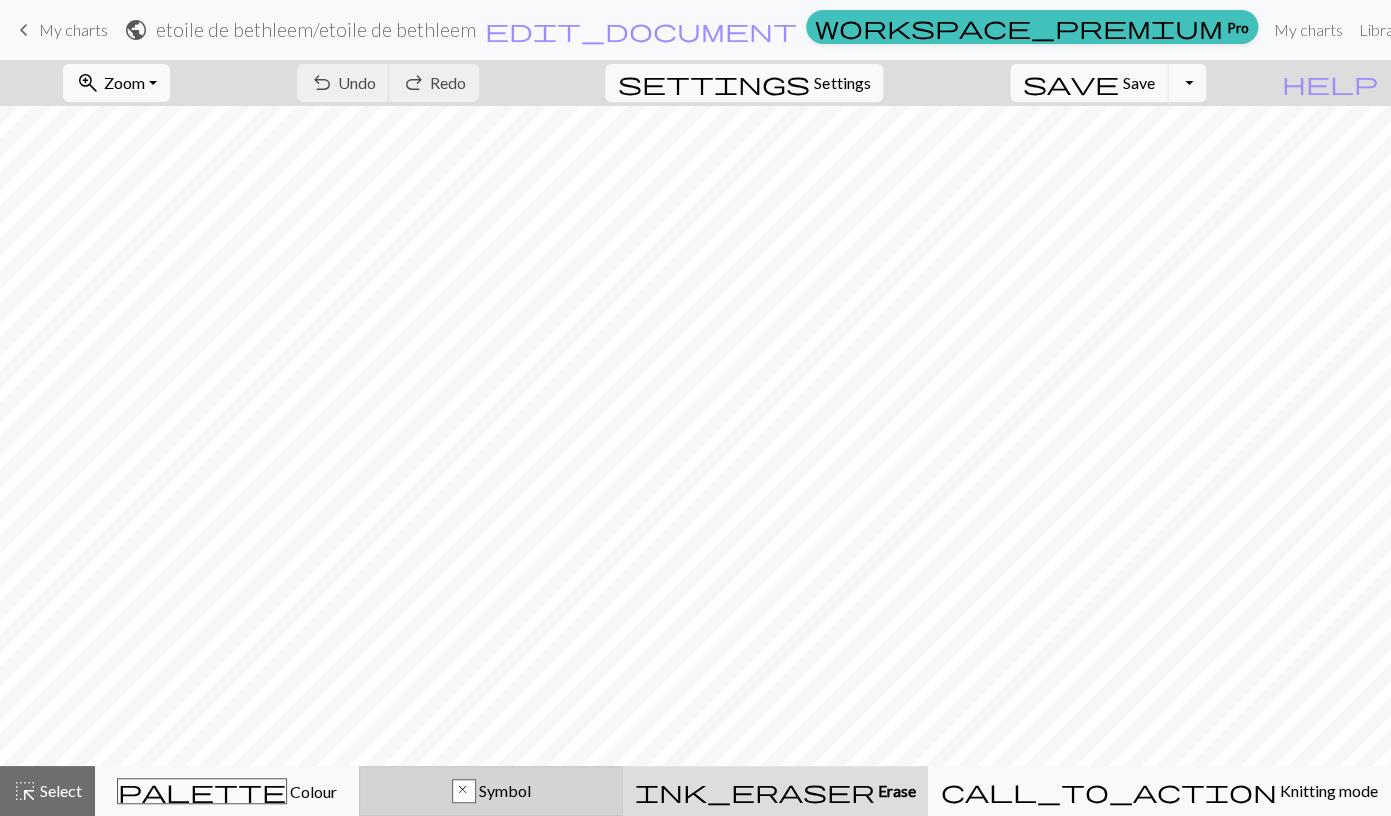 click on "x" at bounding box center (464, 791) 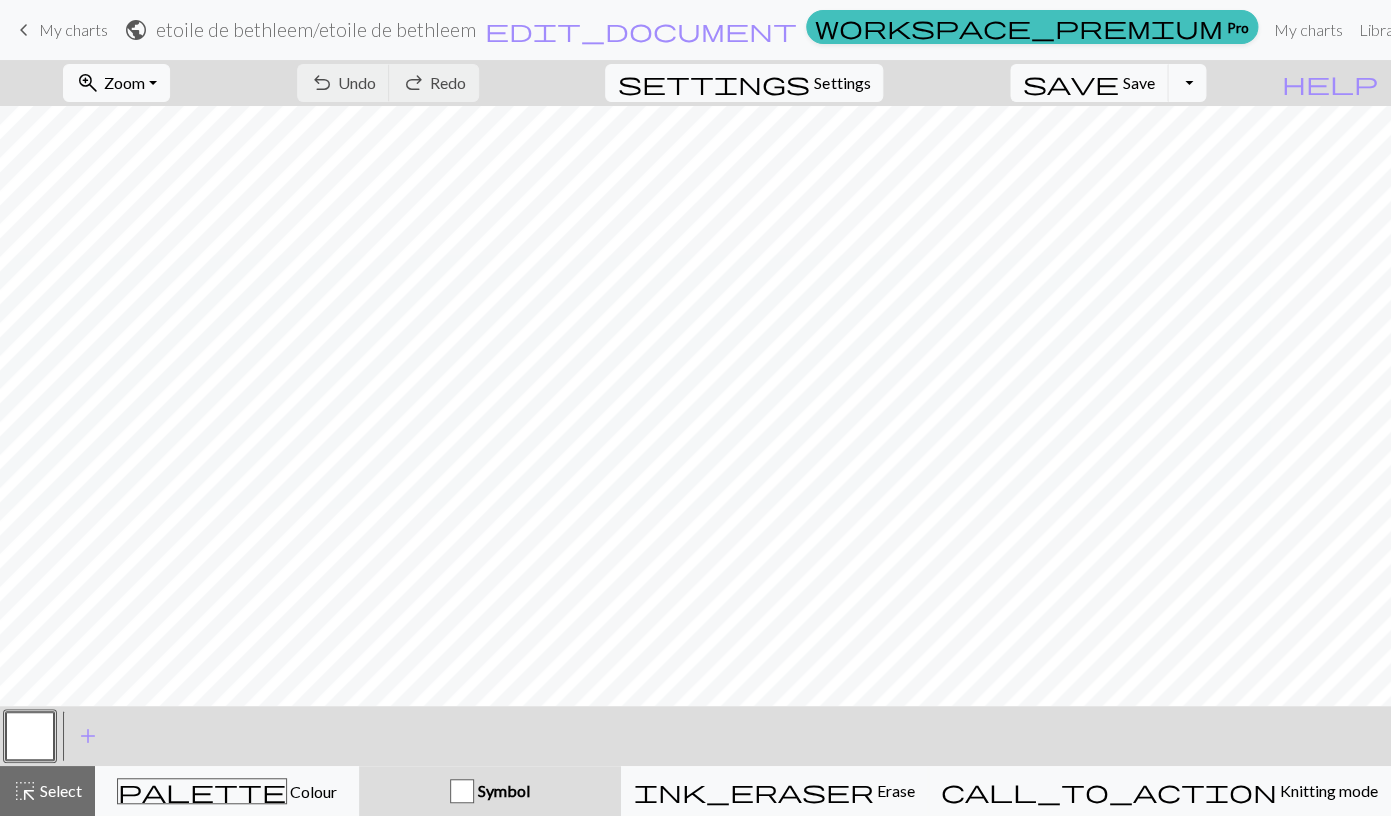 click on "Symbol" at bounding box center (501, 790) 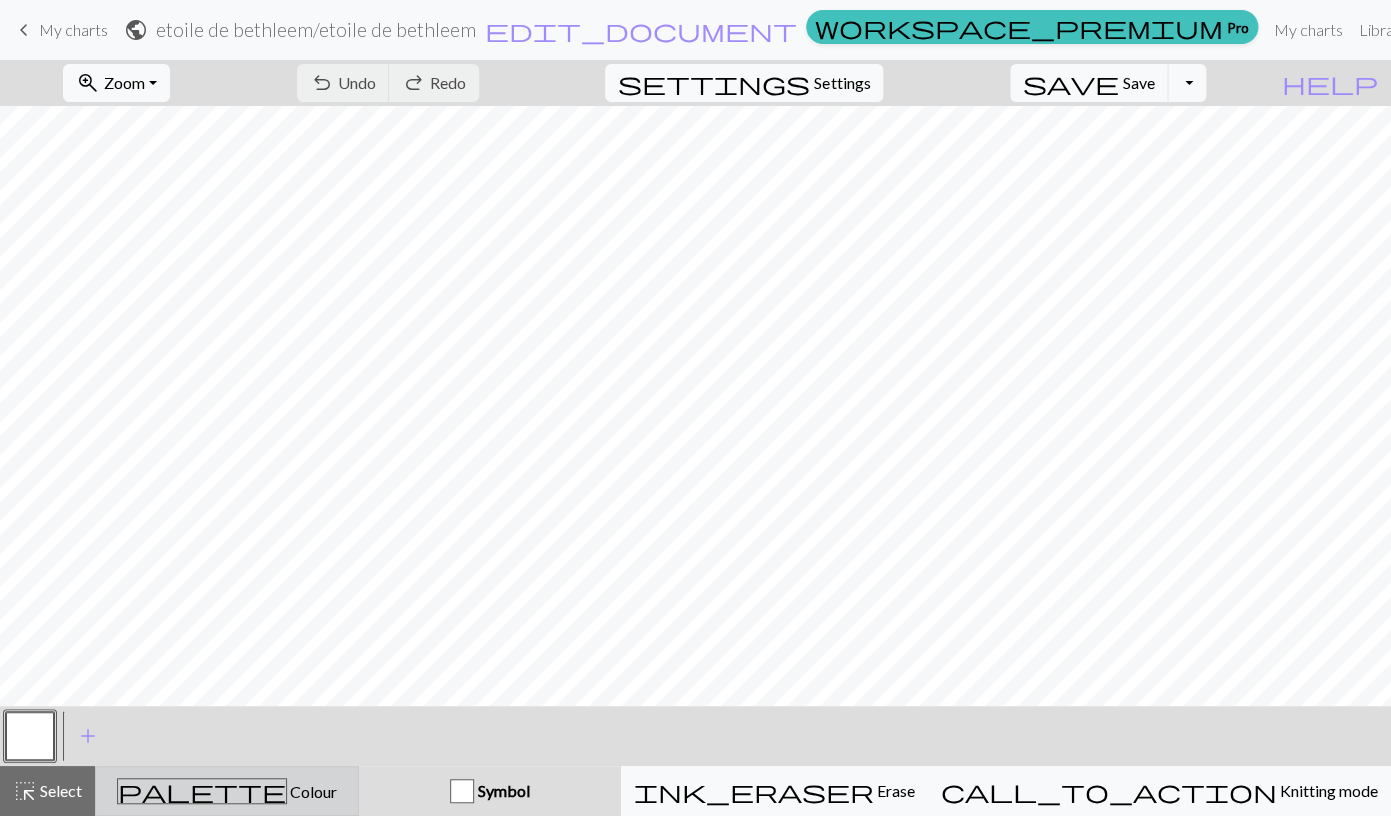 click on "palette   Colour   Colour" at bounding box center [227, 791] 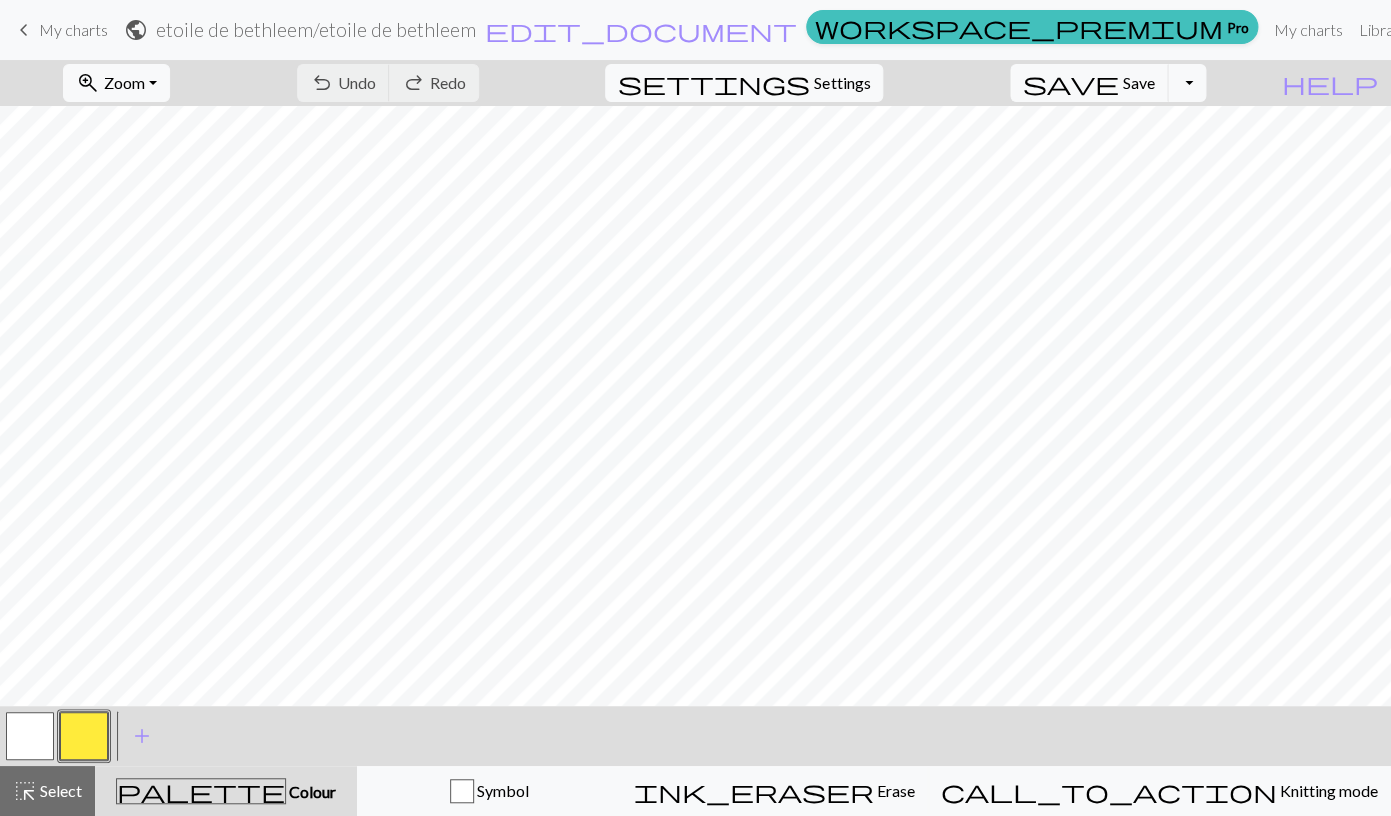 click on "palette   Colour   Colour" at bounding box center [226, 791] 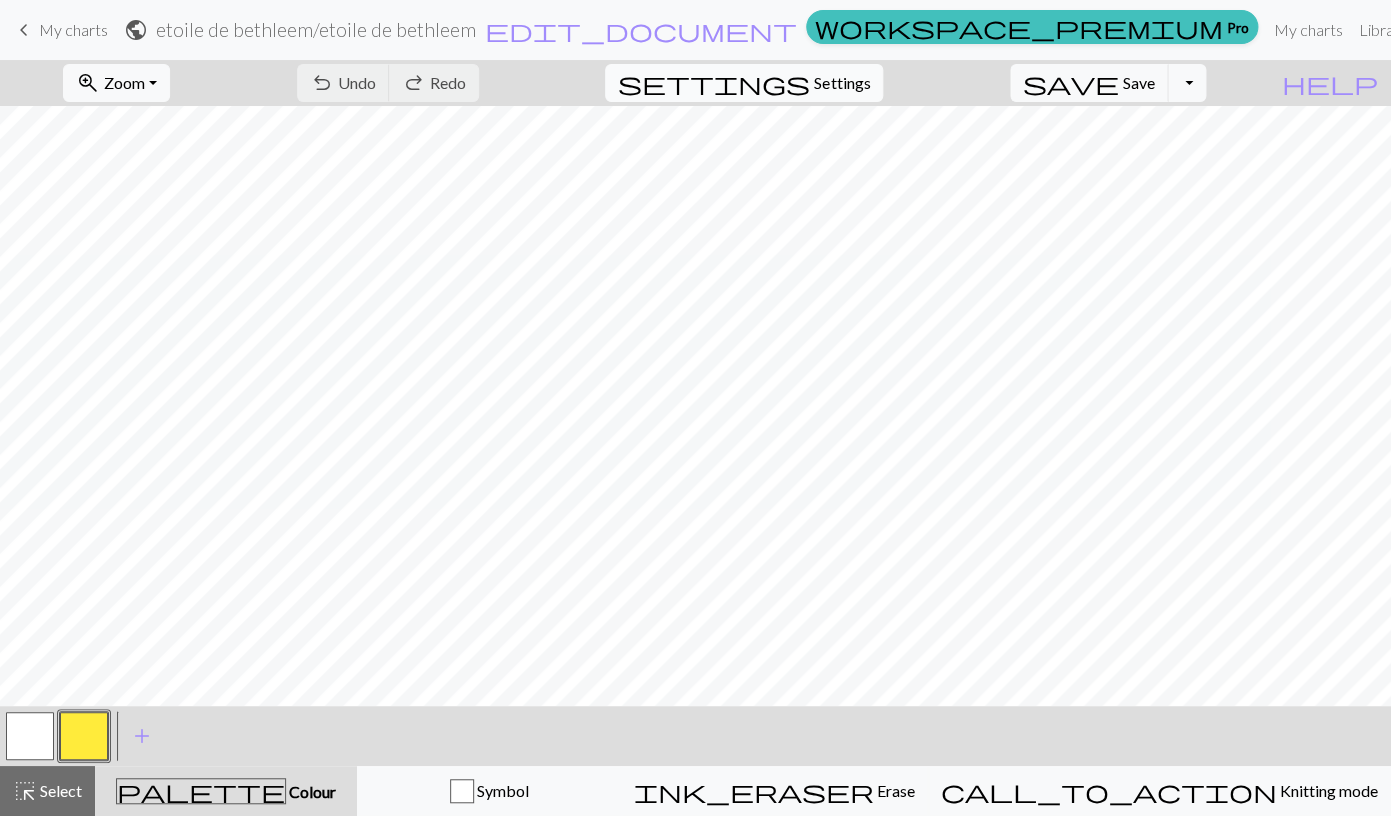click on "Settings" at bounding box center (842, 83) 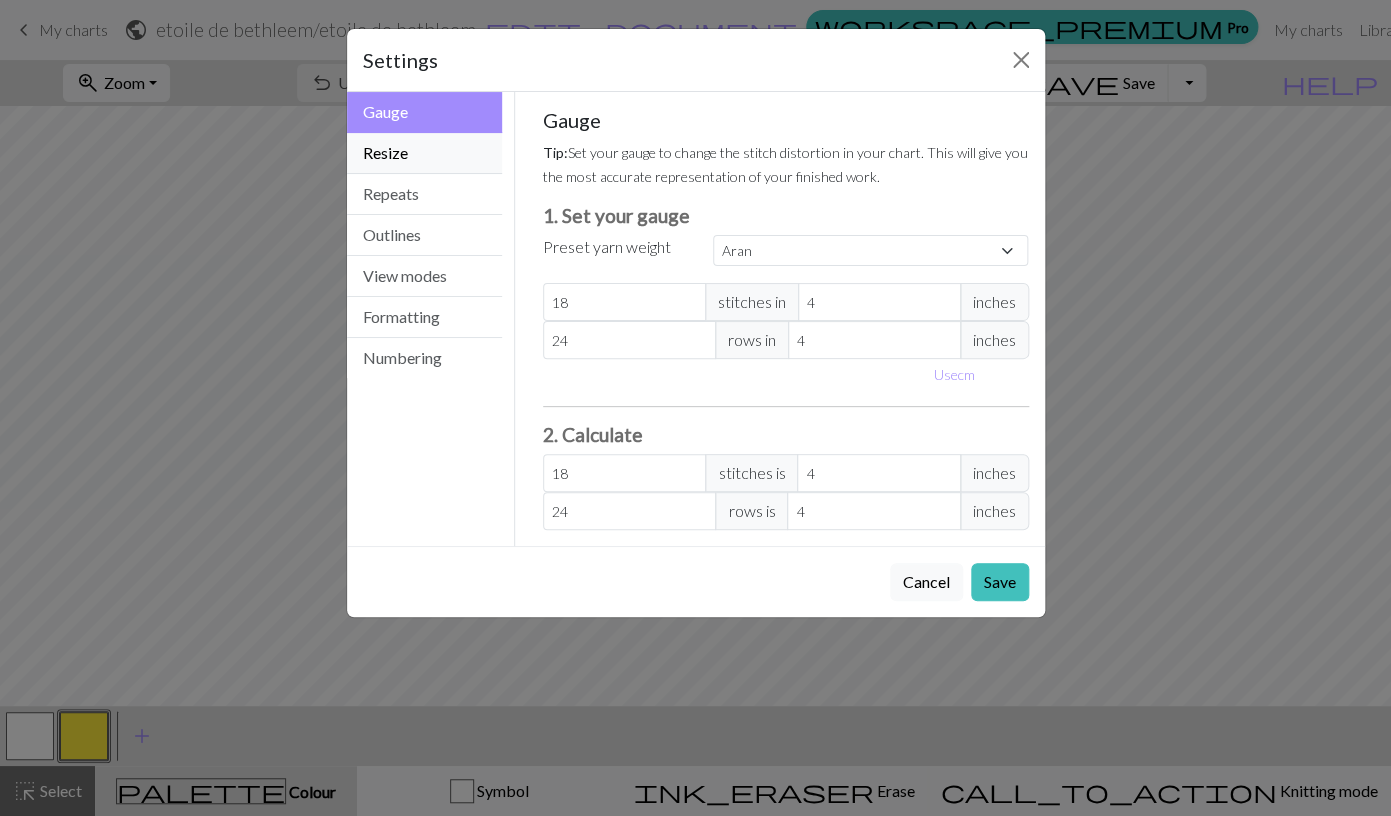 click on "Resize" at bounding box center (425, 153) 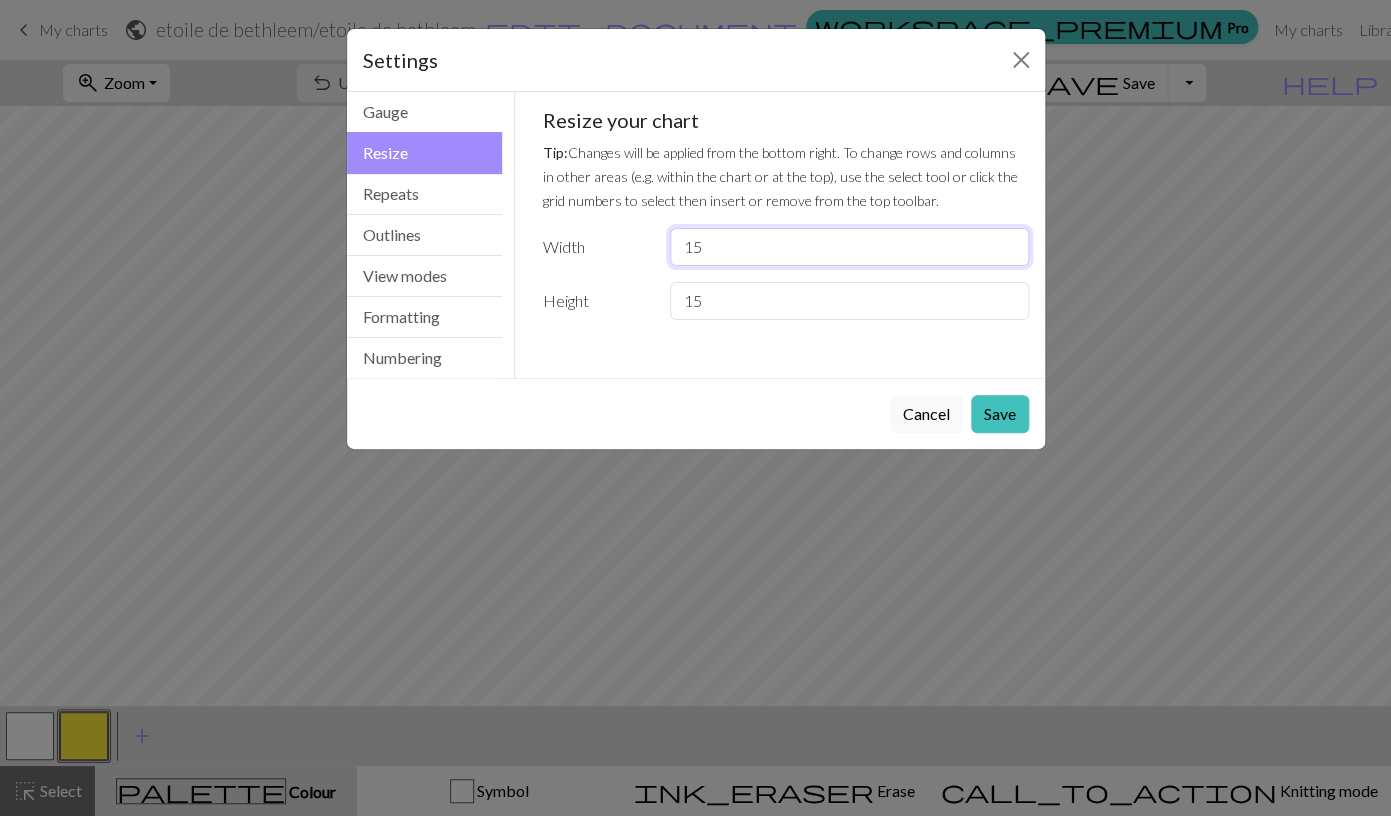 click on "15" at bounding box center [849, 247] 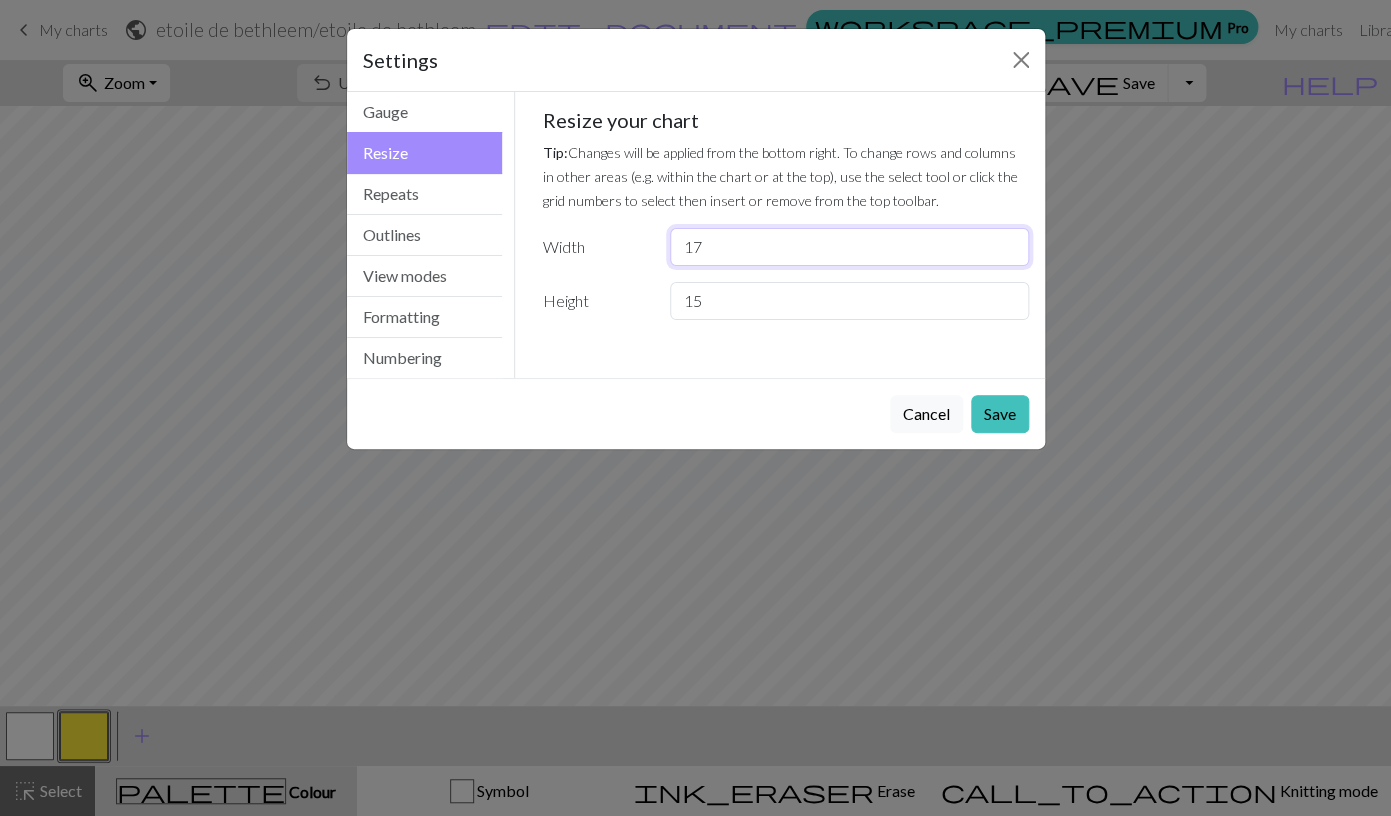 type on "17" 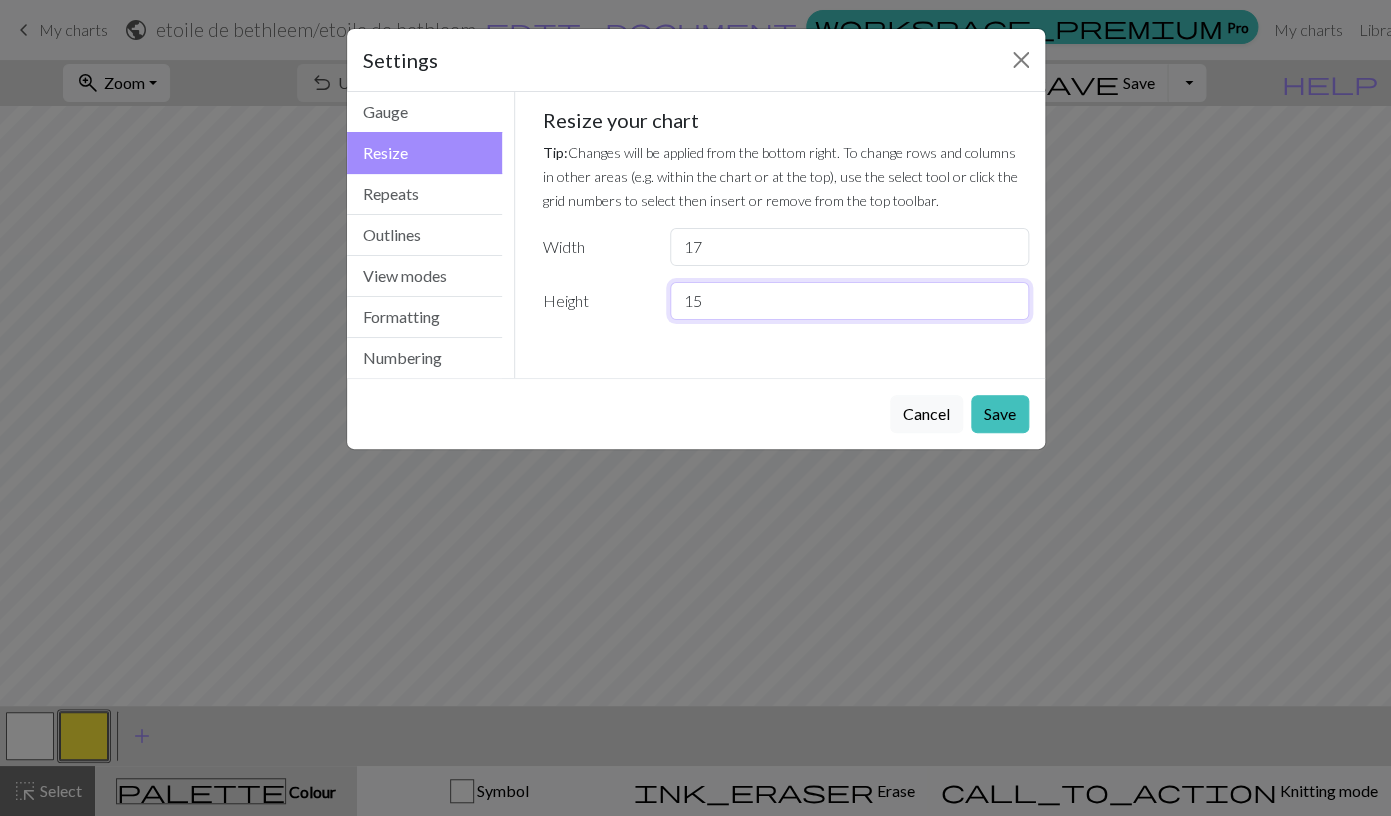 click on "15" at bounding box center (849, 301) 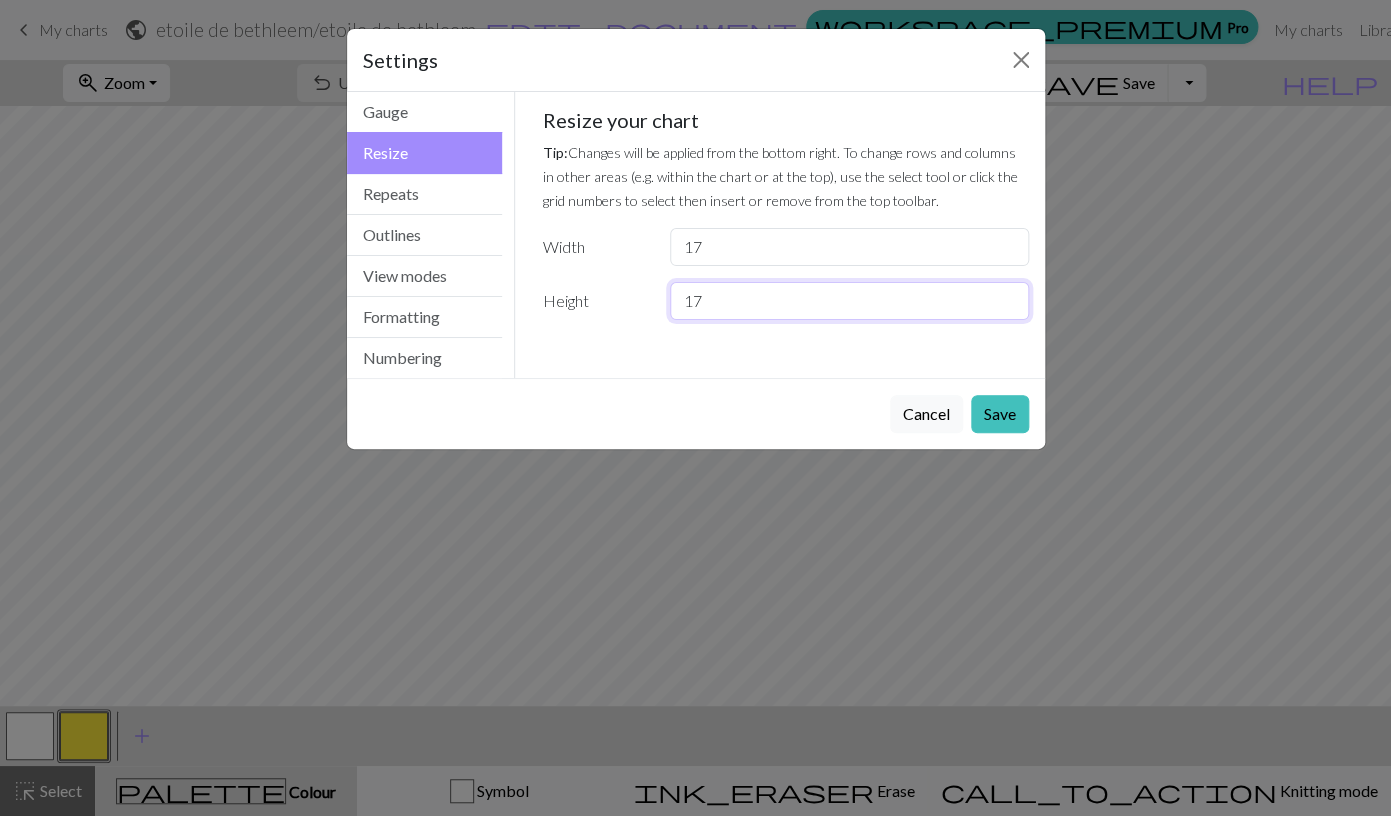type on "17" 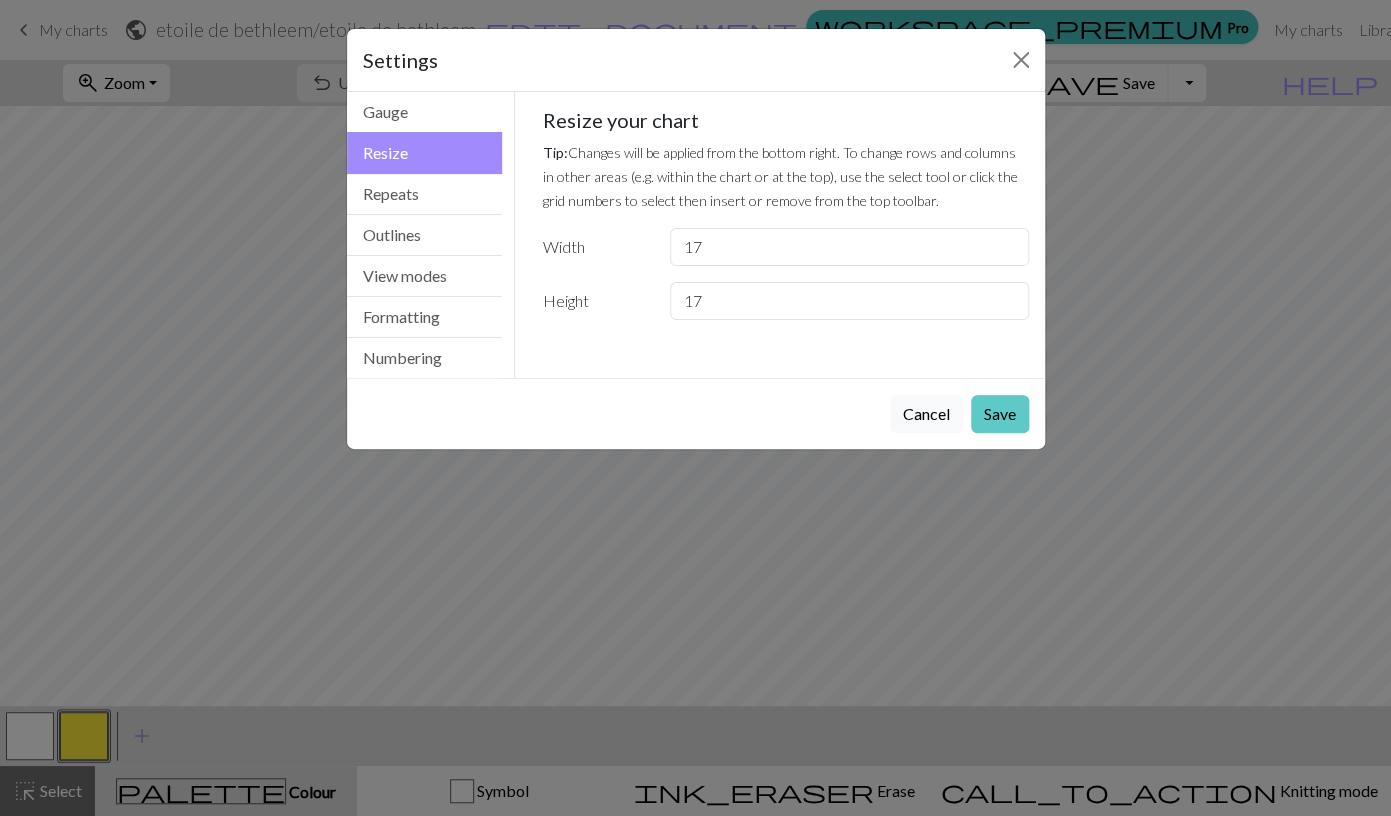 click on "Cancel Save" at bounding box center (696, 413) 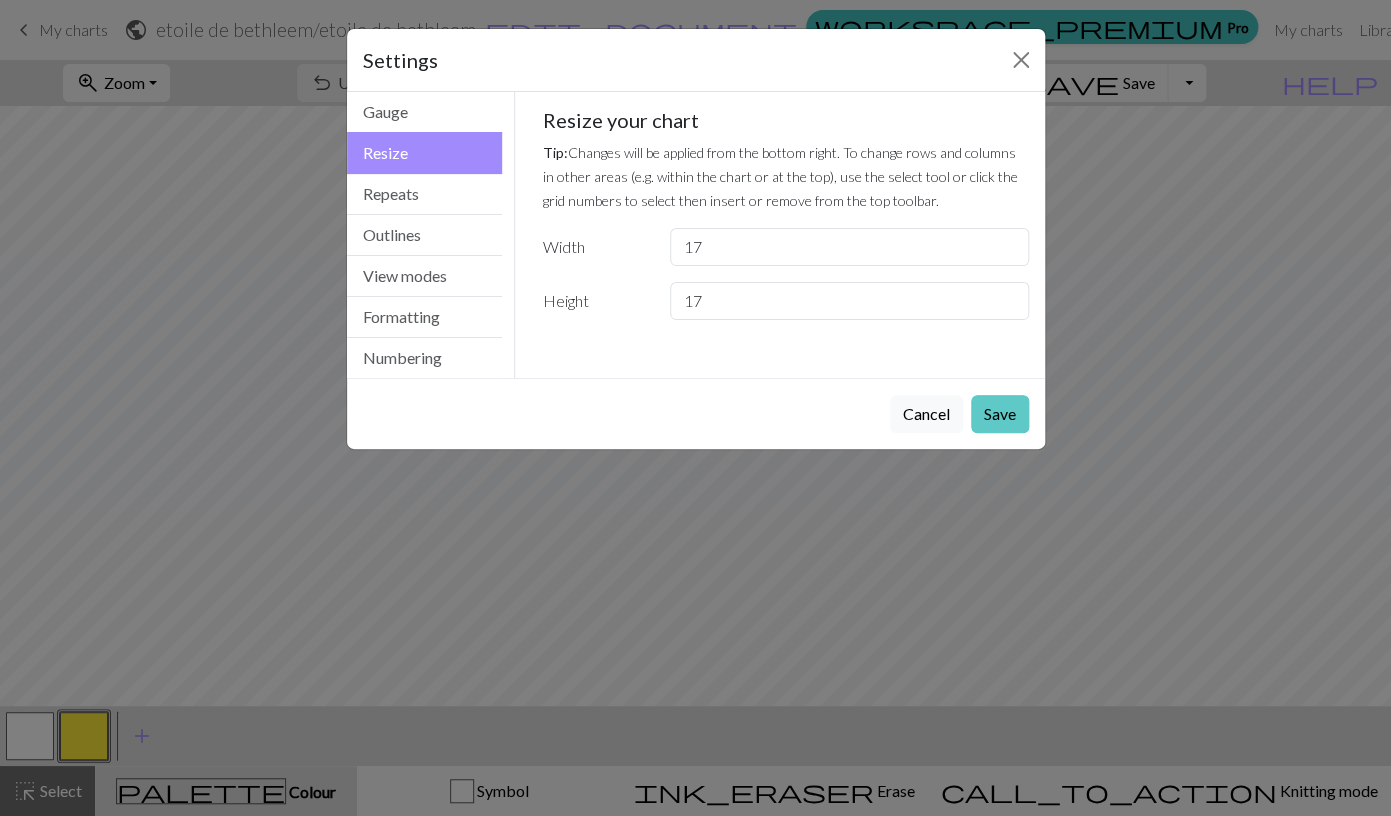 click on "Save" at bounding box center [1000, 414] 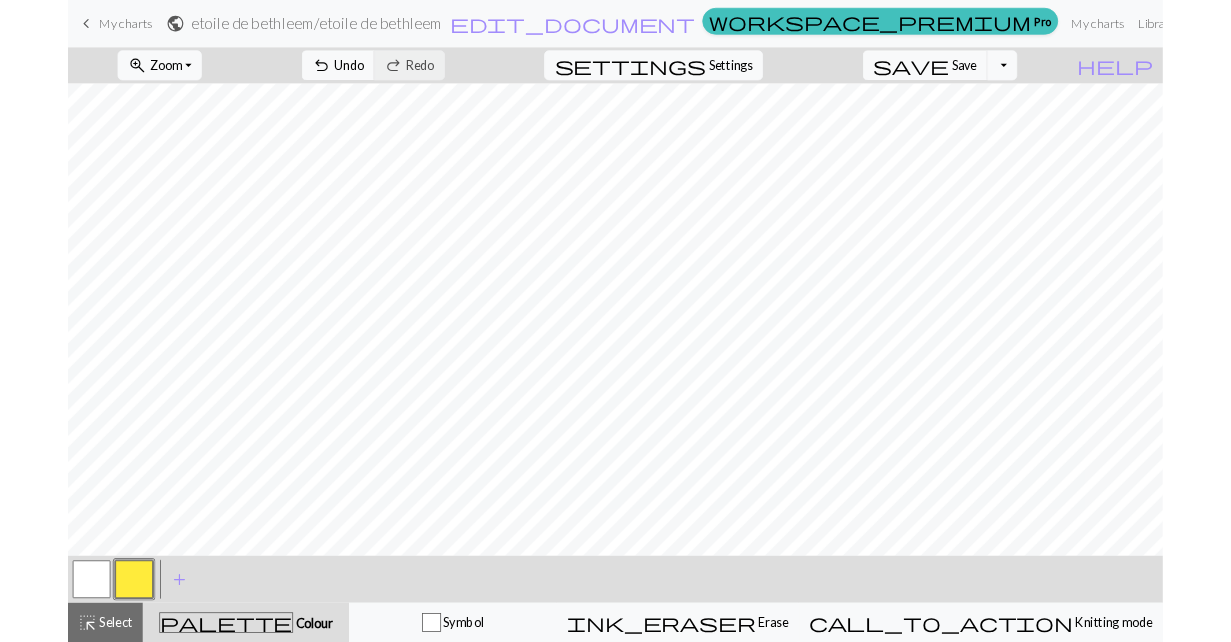 scroll, scrollTop: 0, scrollLeft: 0, axis: both 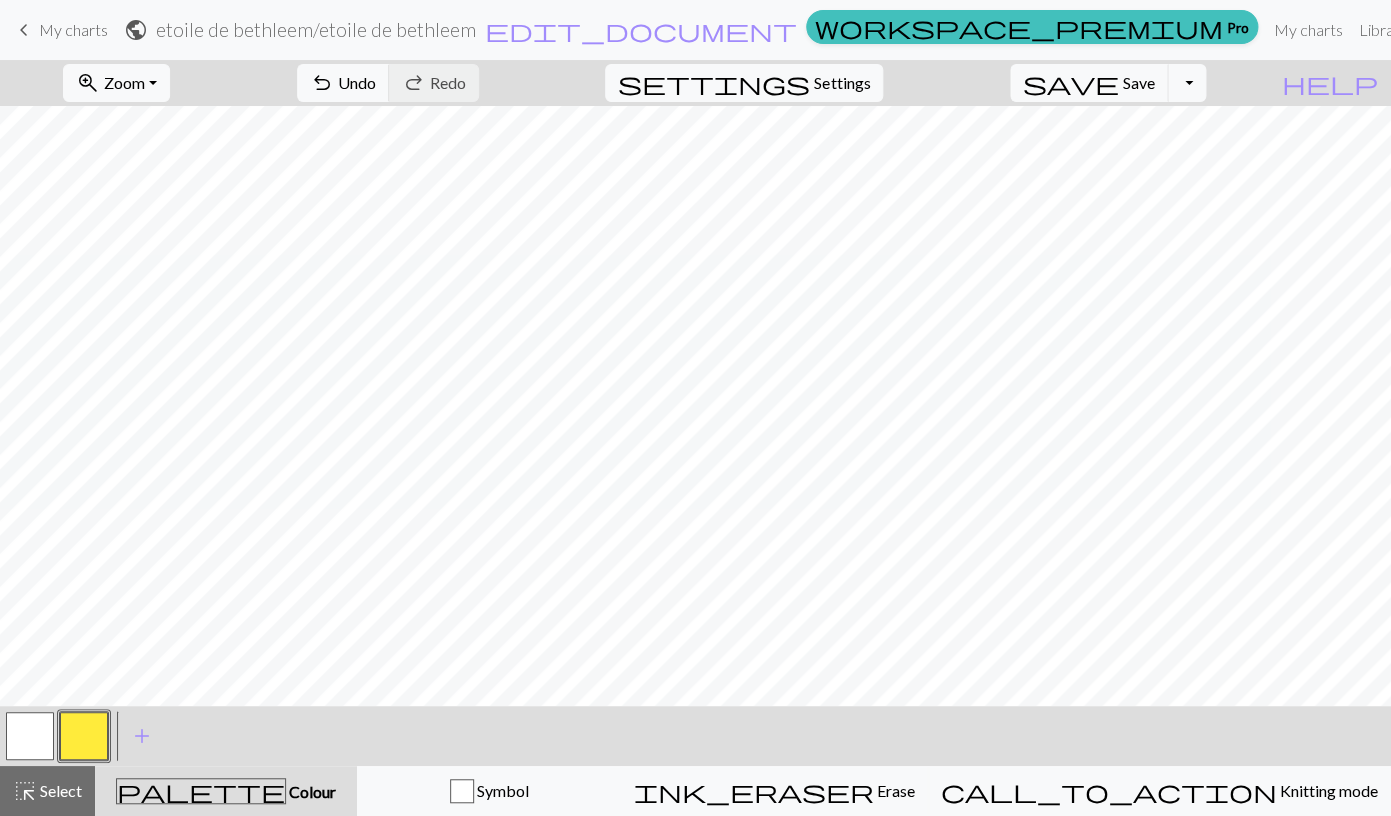 click on "zoom_in Zoom Zoom Fit all Fit width Fit height 50% 100% 150% 200%" at bounding box center (116, 83) 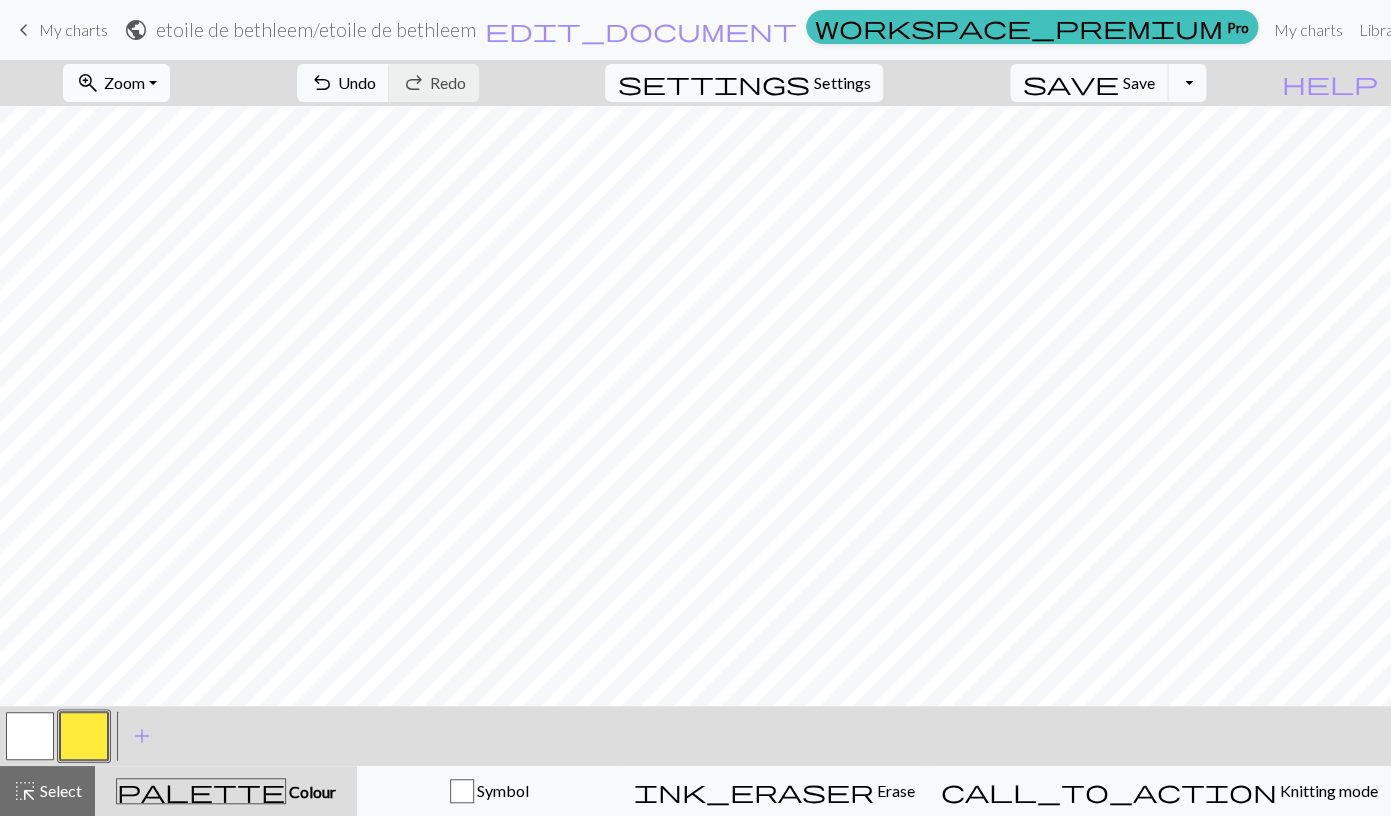 click on "zoom_in Zoom Zoom" at bounding box center (116, 83) 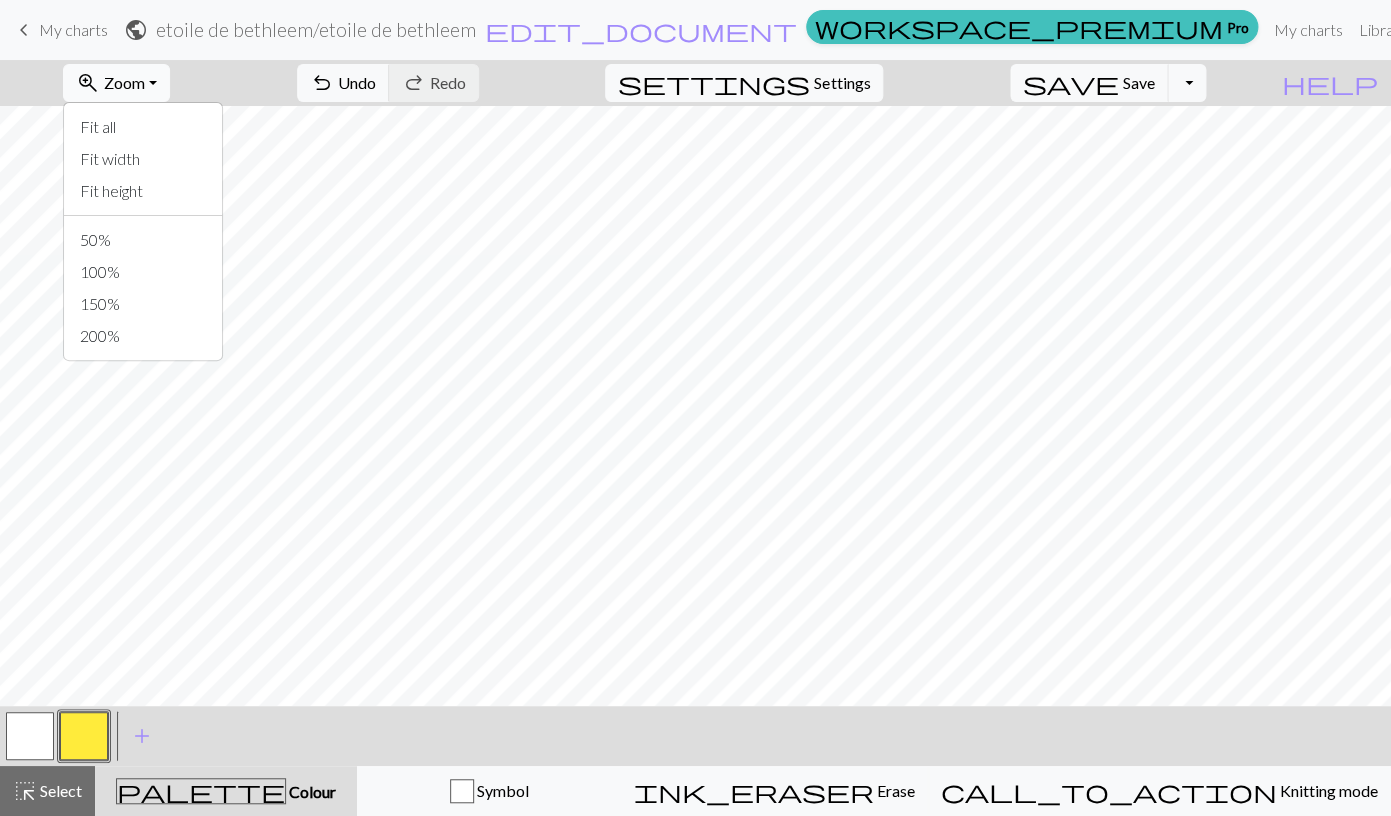 click on "zoom_in Zoom Zoom" at bounding box center (116, 83) 